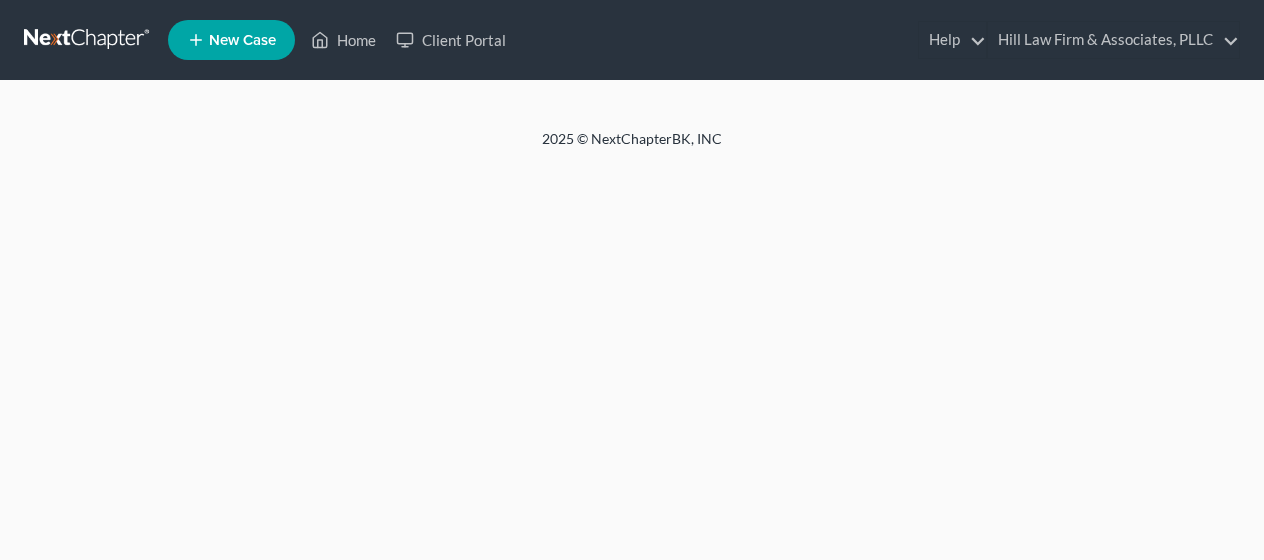 scroll, scrollTop: 0, scrollLeft: 0, axis: both 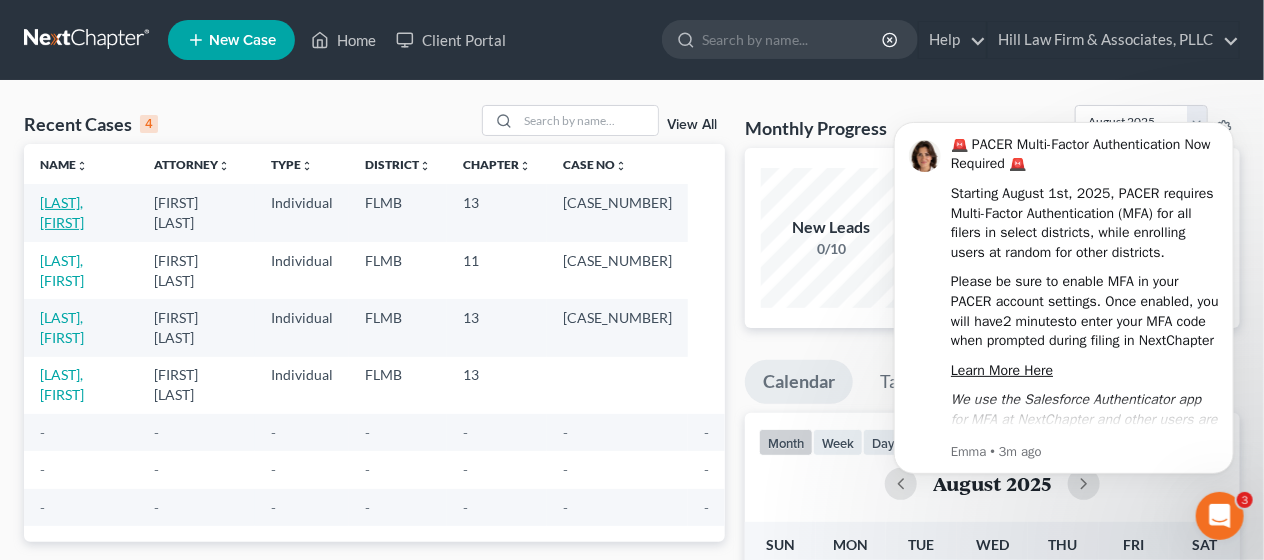 click on "[LAST], [FIRST]" at bounding box center (62, 212) 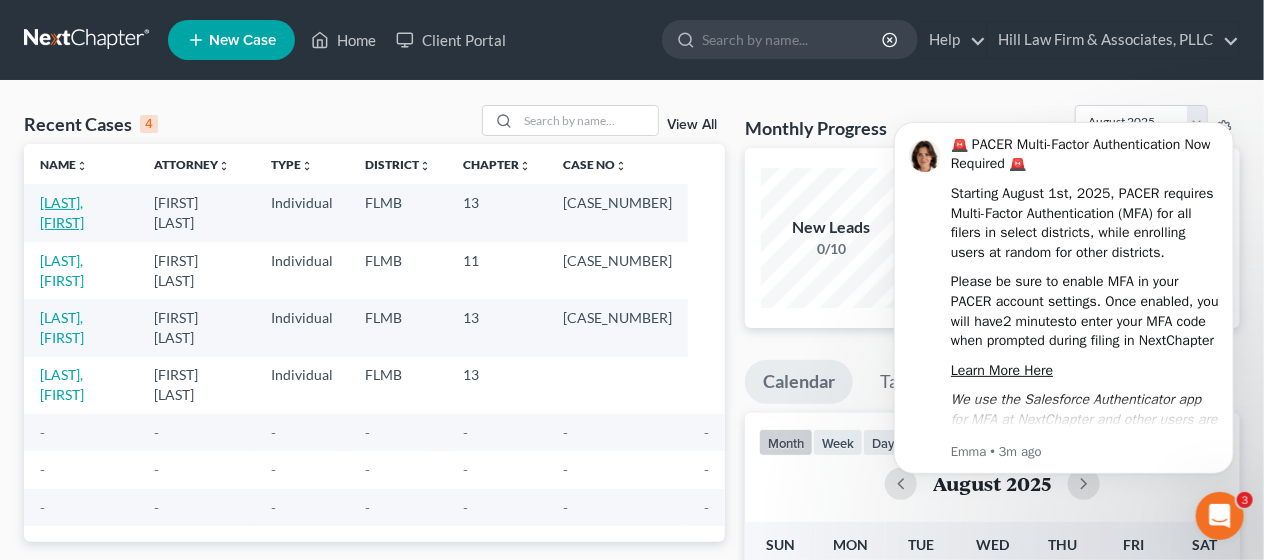 select on "2" 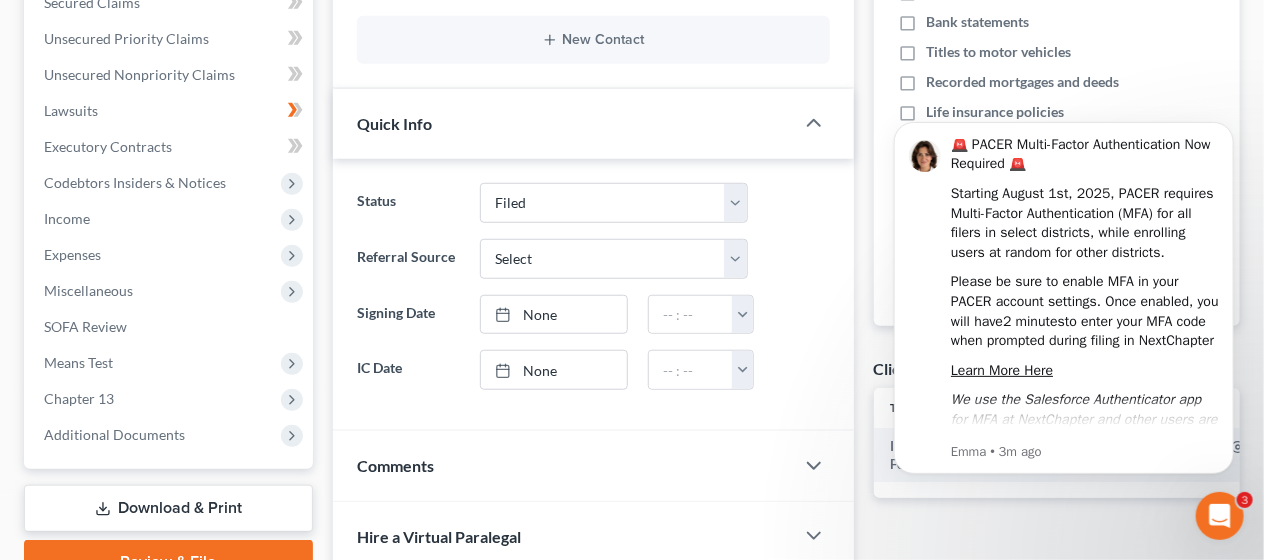 scroll, scrollTop: 444, scrollLeft: 0, axis: vertical 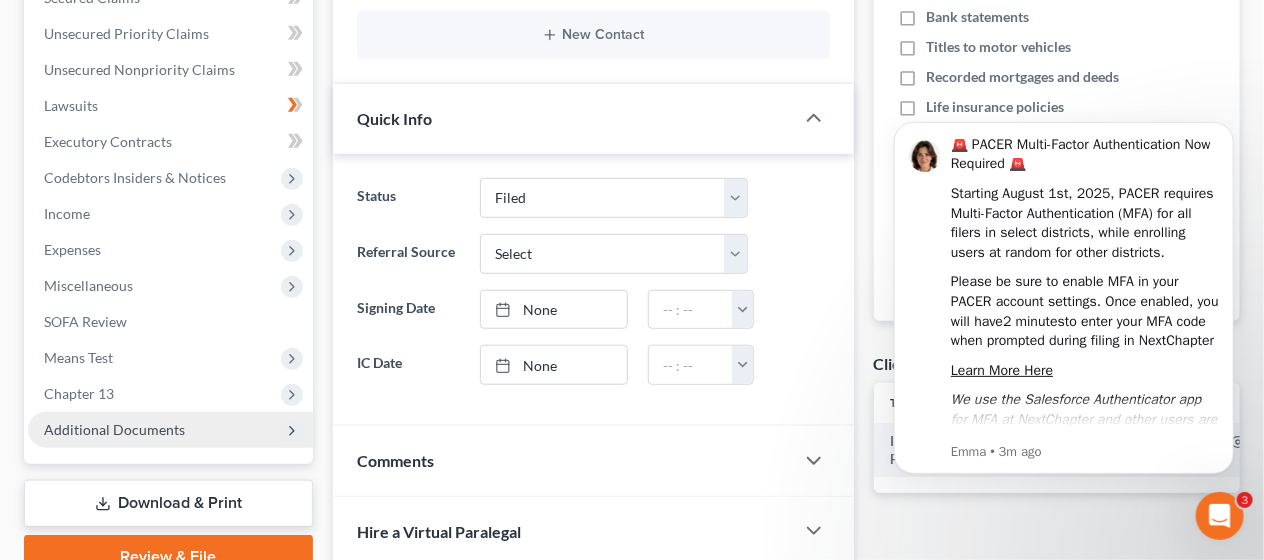 click on "Additional Documents" at bounding box center [170, 430] 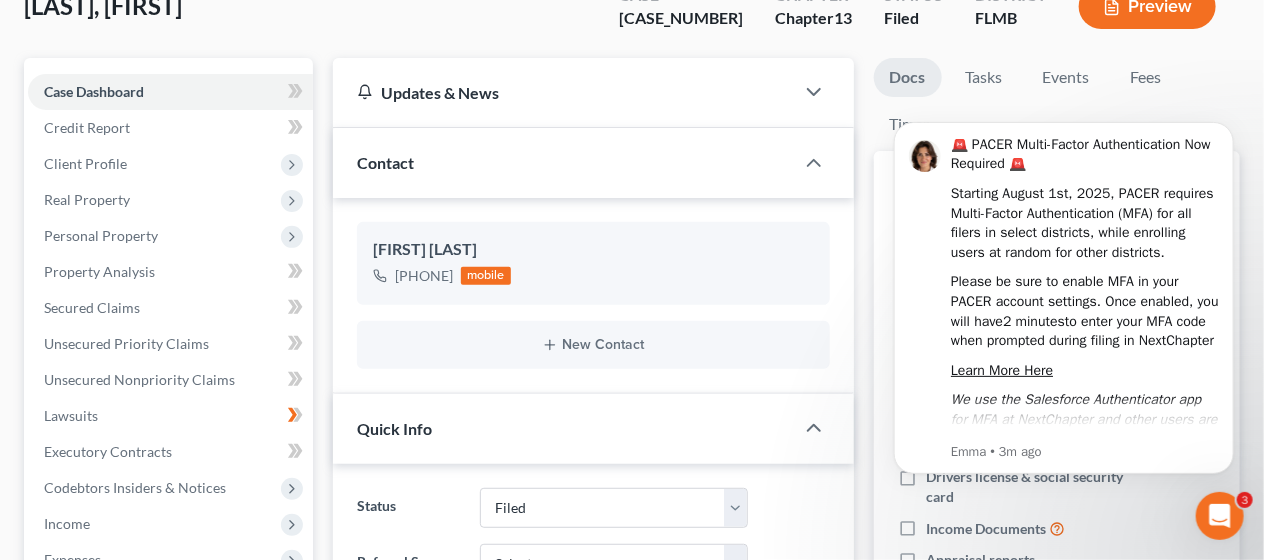scroll, scrollTop: 133, scrollLeft: 0, axis: vertical 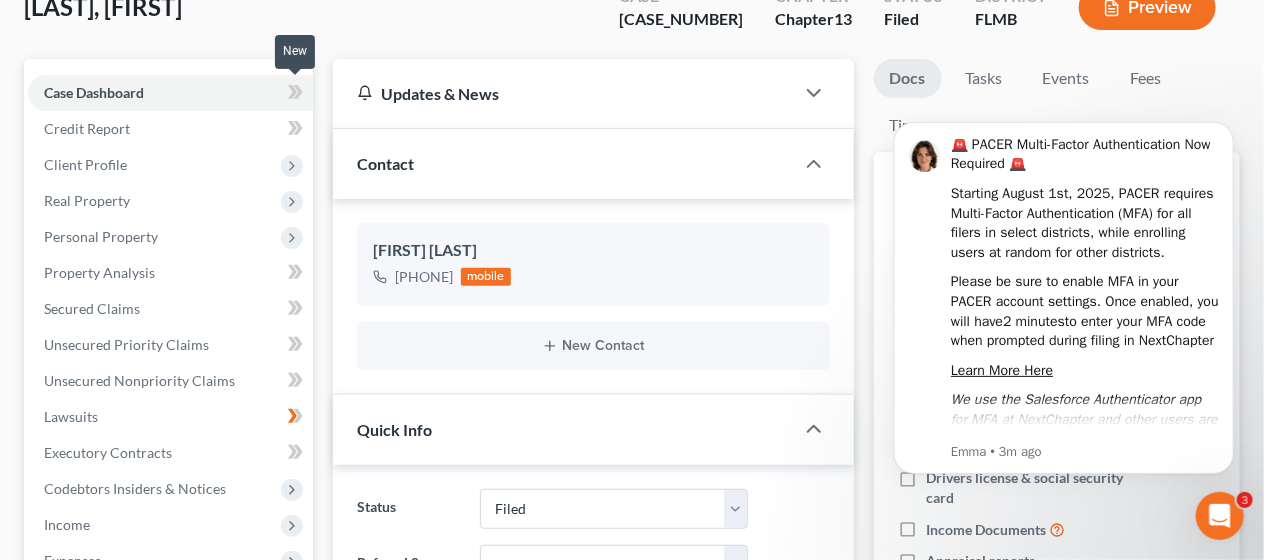 click 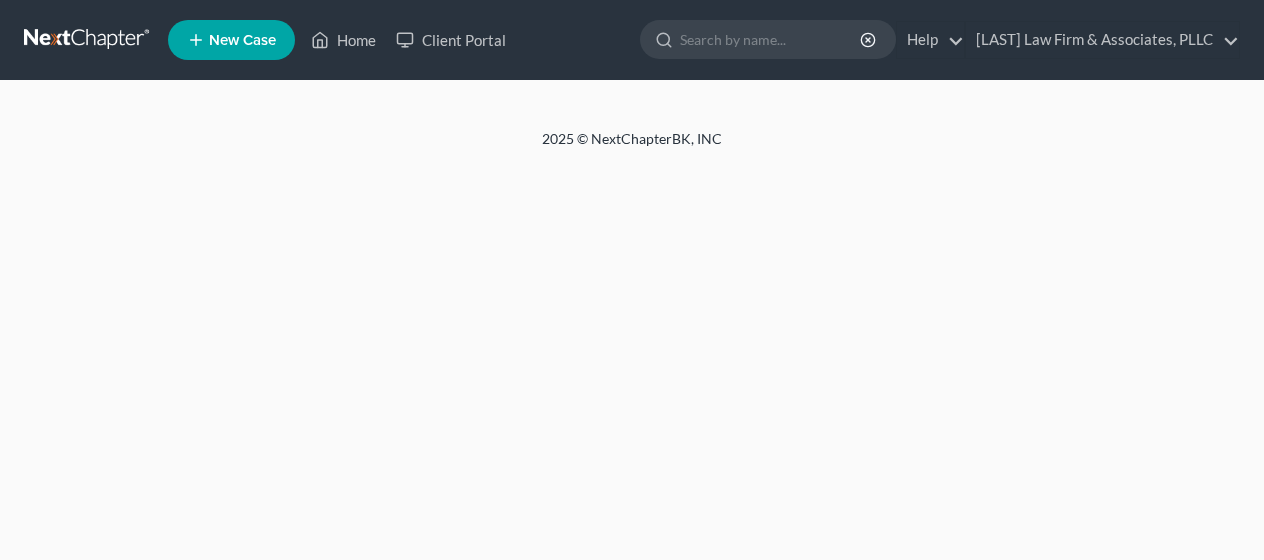 scroll, scrollTop: 0, scrollLeft: 0, axis: both 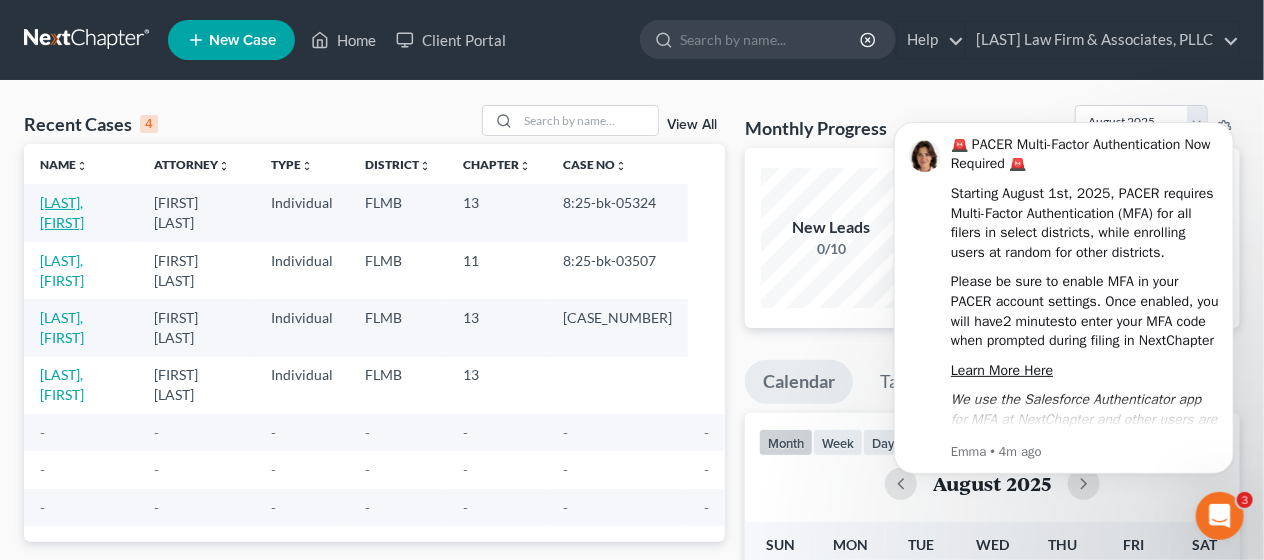 click on "[LAST], [FIRST]" at bounding box center [62, 212] 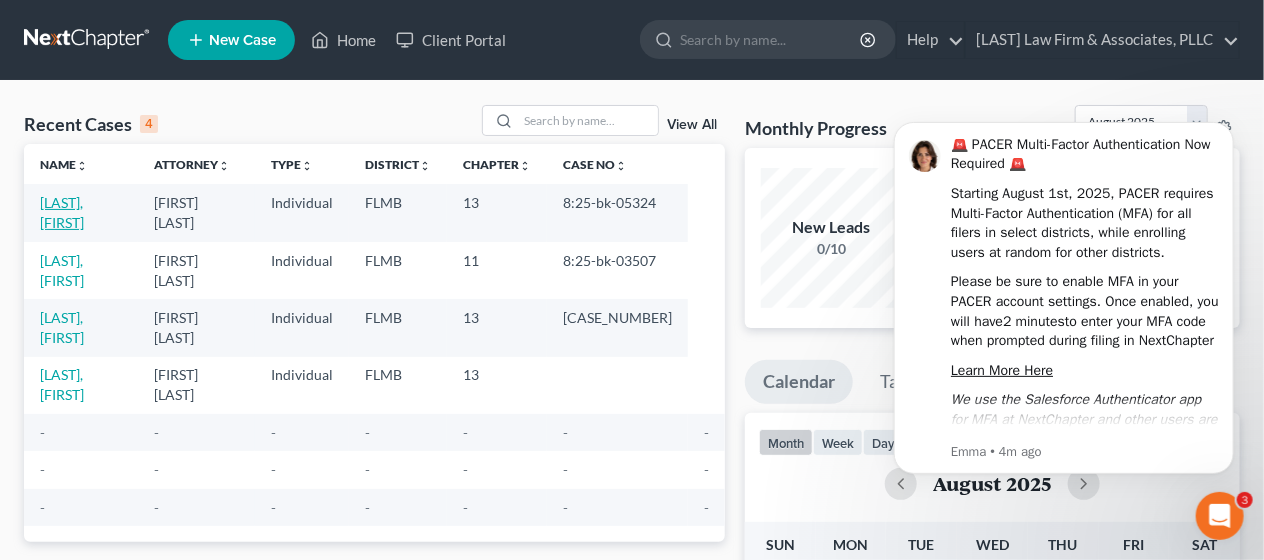 select on "2" 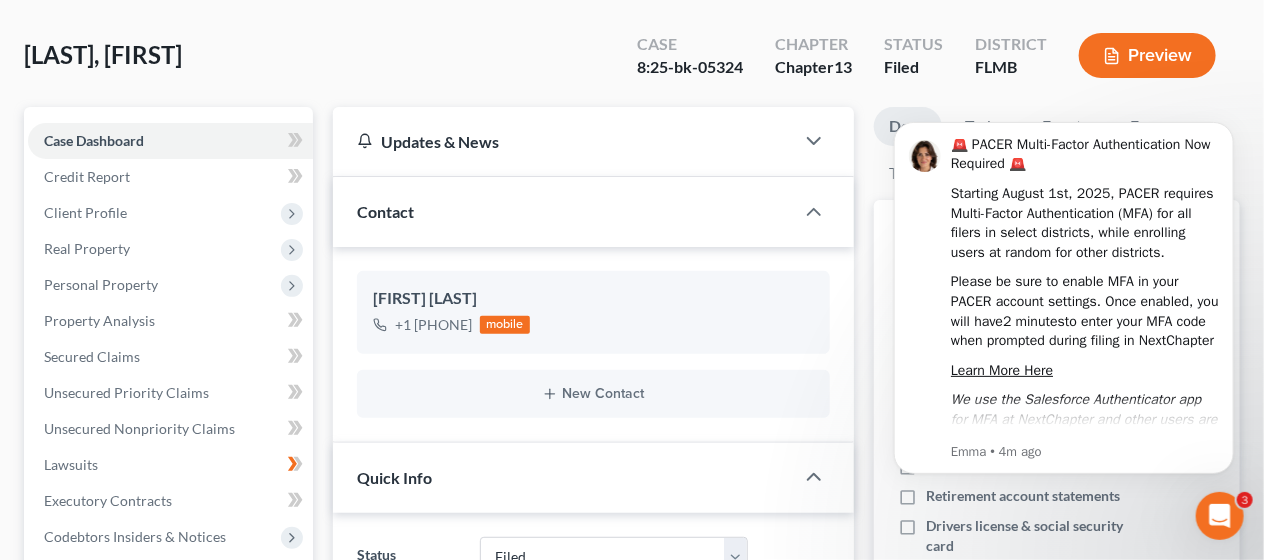 scroll, scrollTop: 88, scrollLeft: 0, axis: vertical 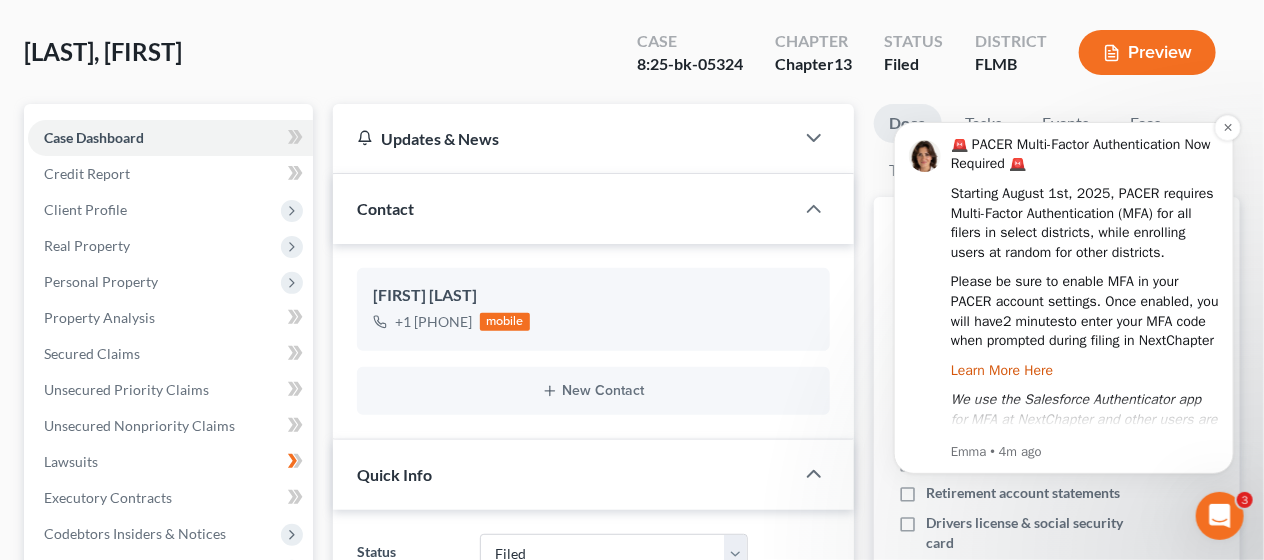 click on "Learn More Here" at bounding box center (1001, 369) 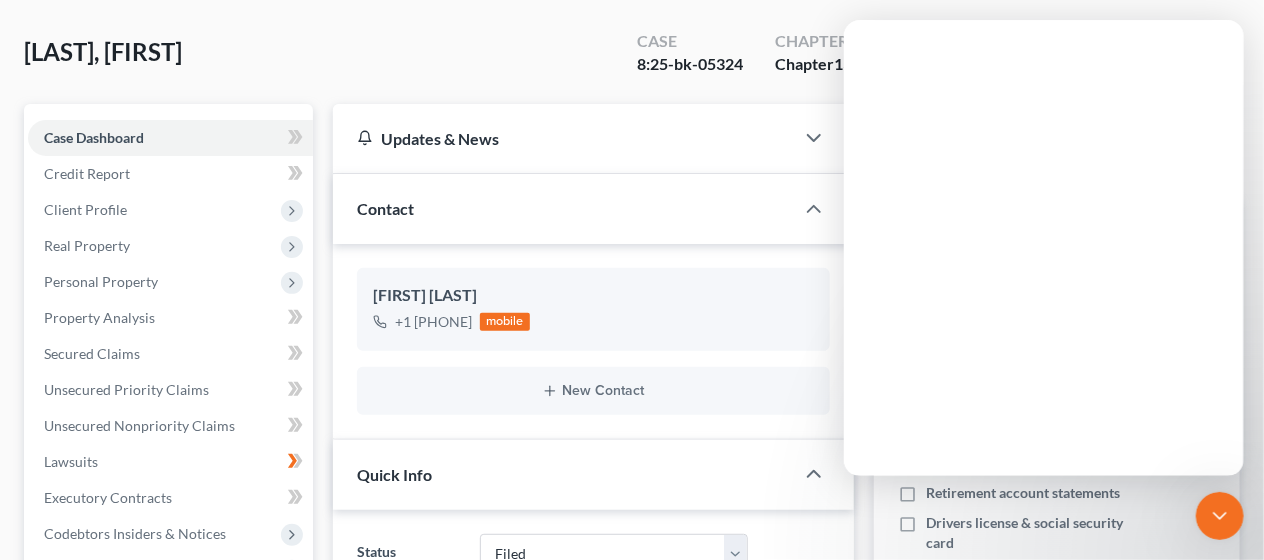 scroll, scrollTop: 0, scrollLeft: 0, axis: both 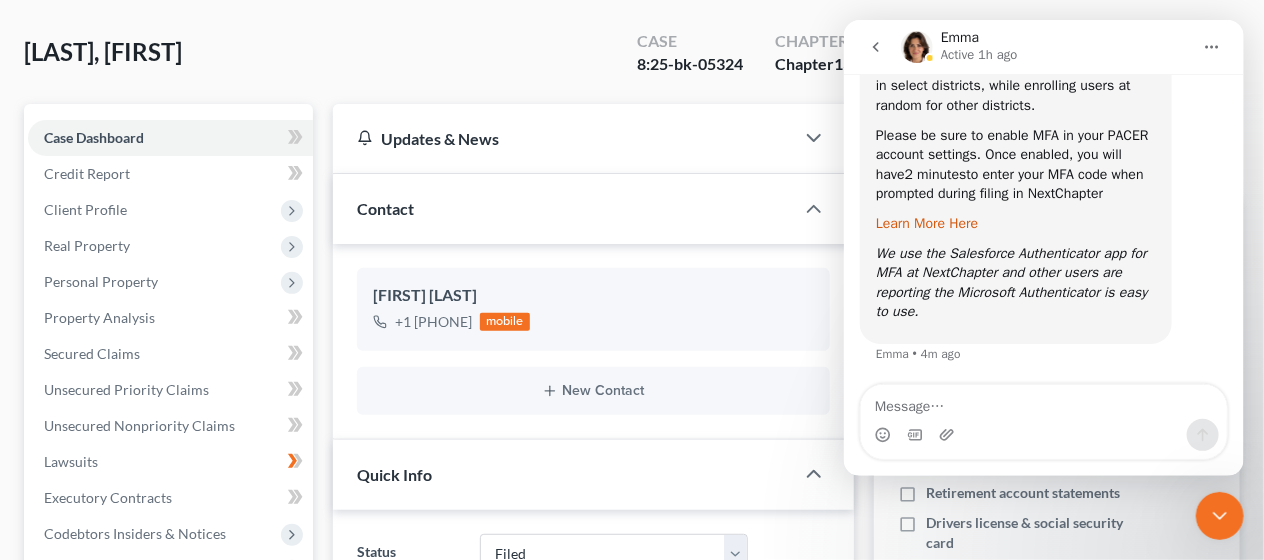 click on "Learn More Here" at bounding box center (926, 223) 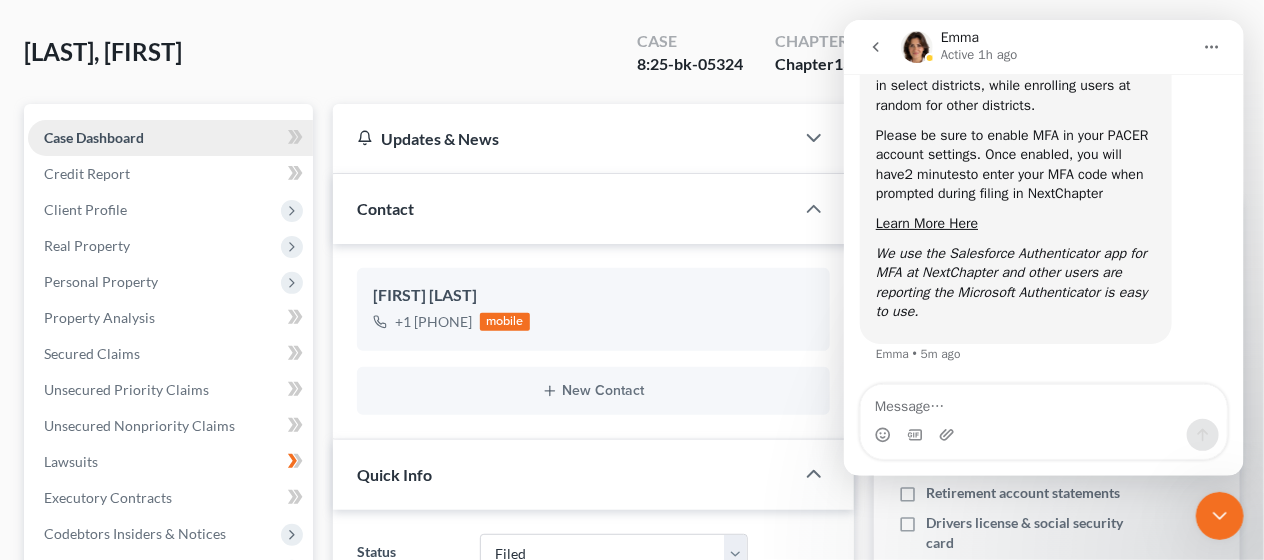 scroll, scrollTop: 184, scrollLeft: 0, axis: vertical 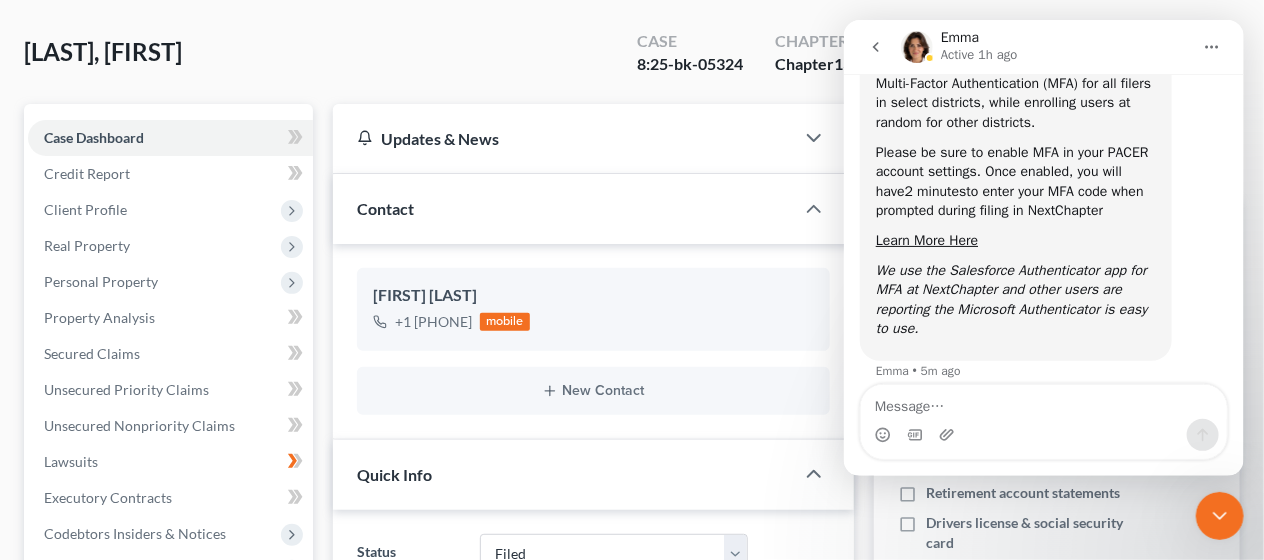 click on "[LAST], [FIRST] Upgraded Case 8:25-bk-05324 Chapter Chapter  13 Status Filed District [DISTRICT] Preview" at bounding box center [632, 60] 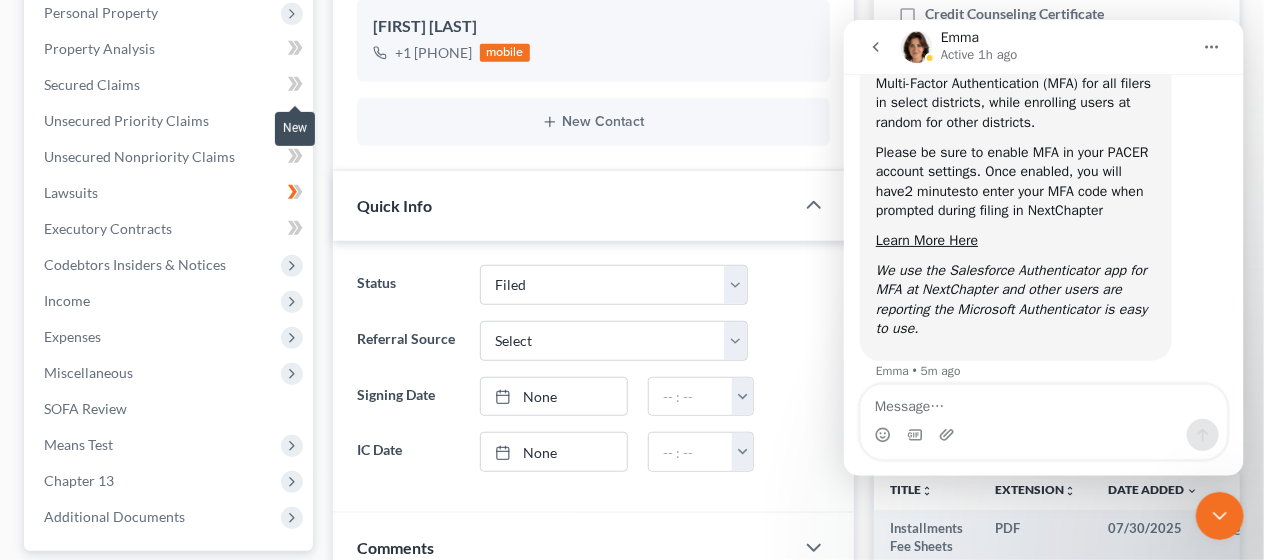 scroll, scrollTop: 399, scrollLeft: 0, axis: vertical 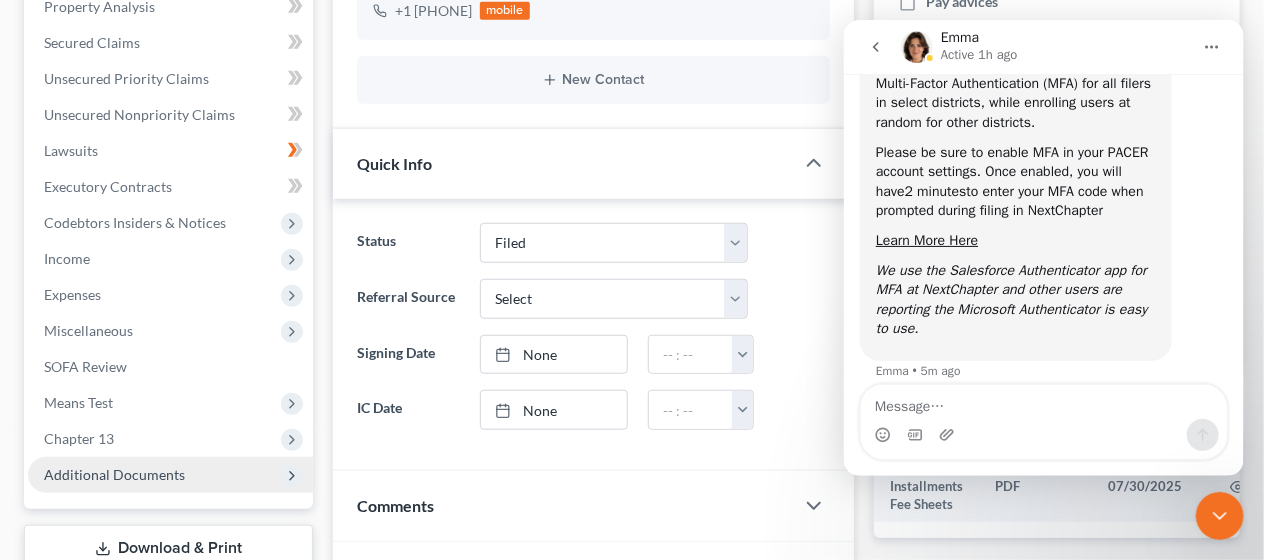 click 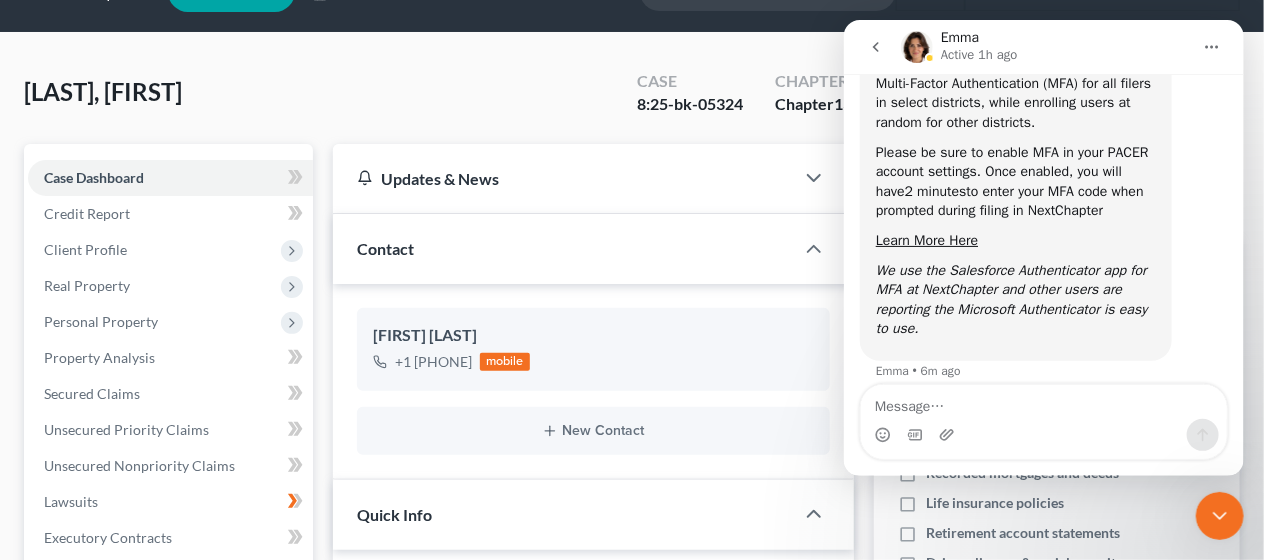 scroll, scrollTop: 44, scrollLeft: 0, axis: vertical 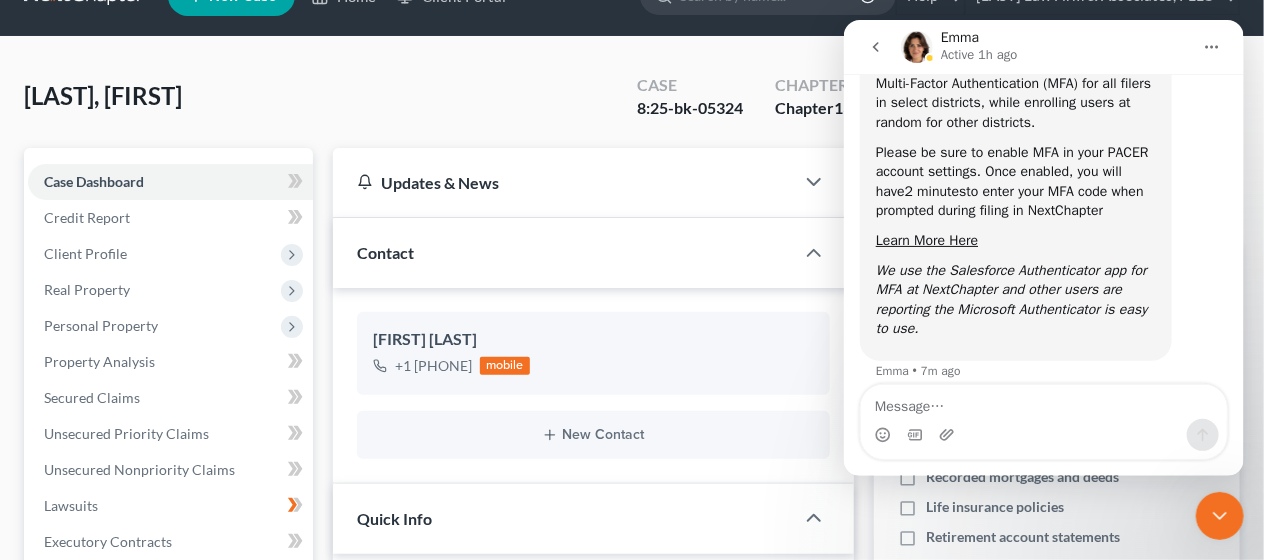 click at bounding box center (875, 47) 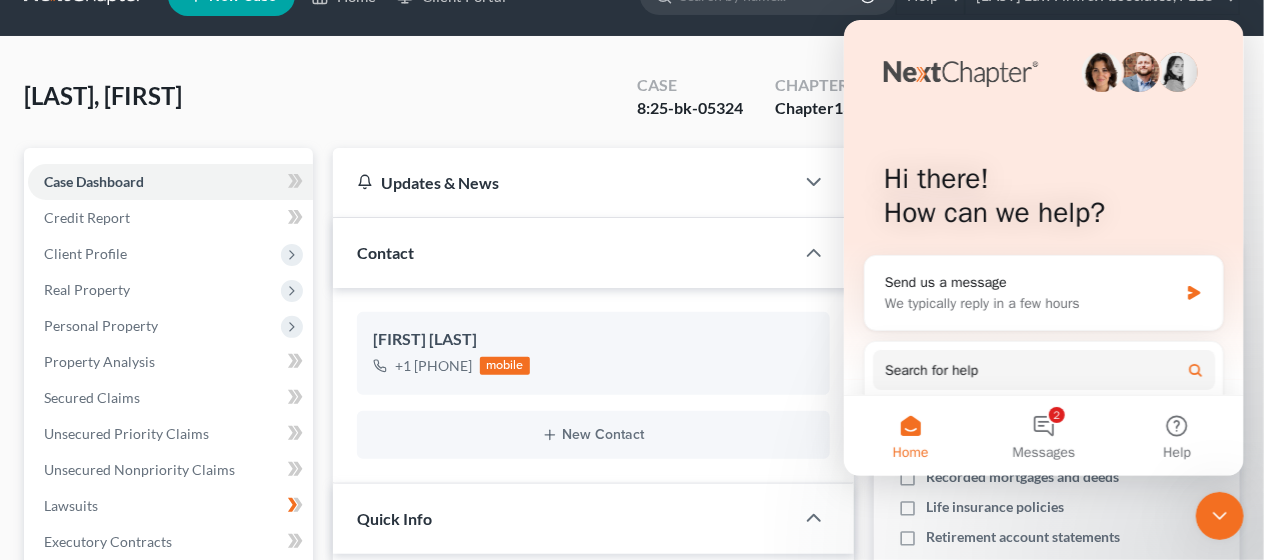 click on "[LAST], [FIRST] Upgraded Case 8:25-bk-05324 Chapter Chapter  13 Status Filed District [DISTRICT] Preview Petition Navigation
Case Dashboard
Payments
Invoices
Payments
Payments
Credit Report" at bounding box center [632, 750] 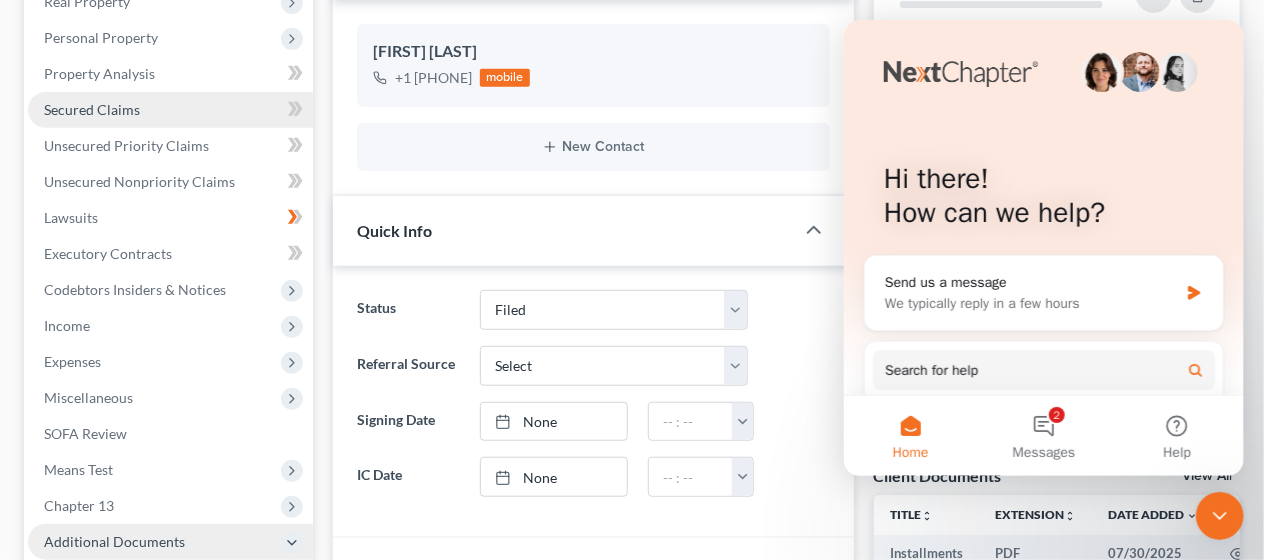 scroll, scrollTop: 355, scrollLeft: 0, axis: vertical 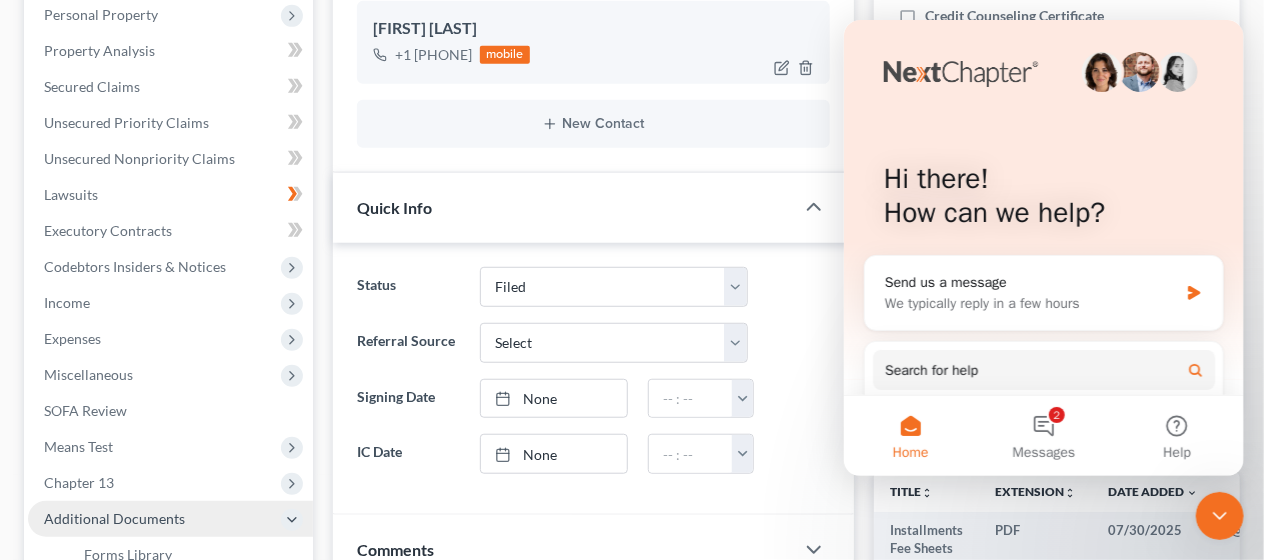 click on "[FIRST] [LAST] +1 [PHONE] mobile" at bounding box center (593, 42) 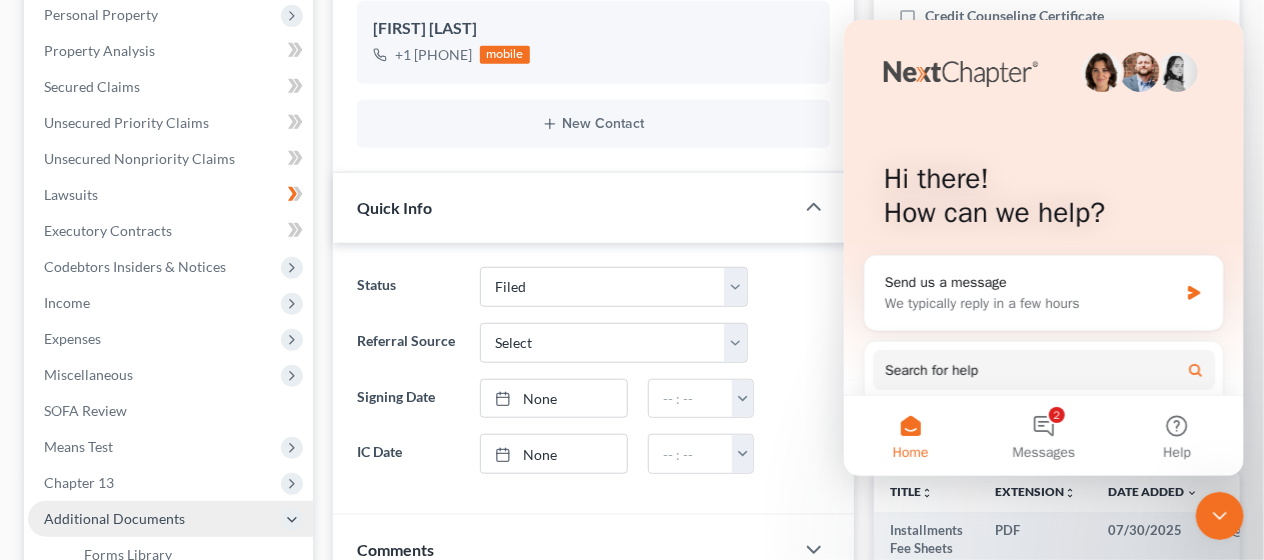 click on "Home" at bounding box center (910, 453) 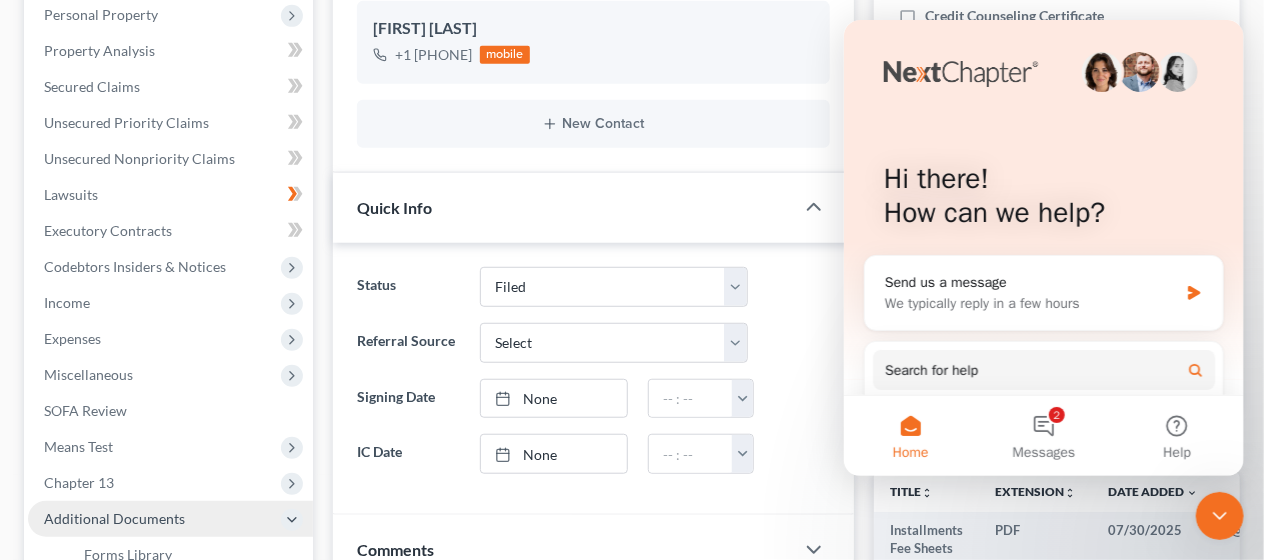 click on "Home" at bounding box center [909, 436] 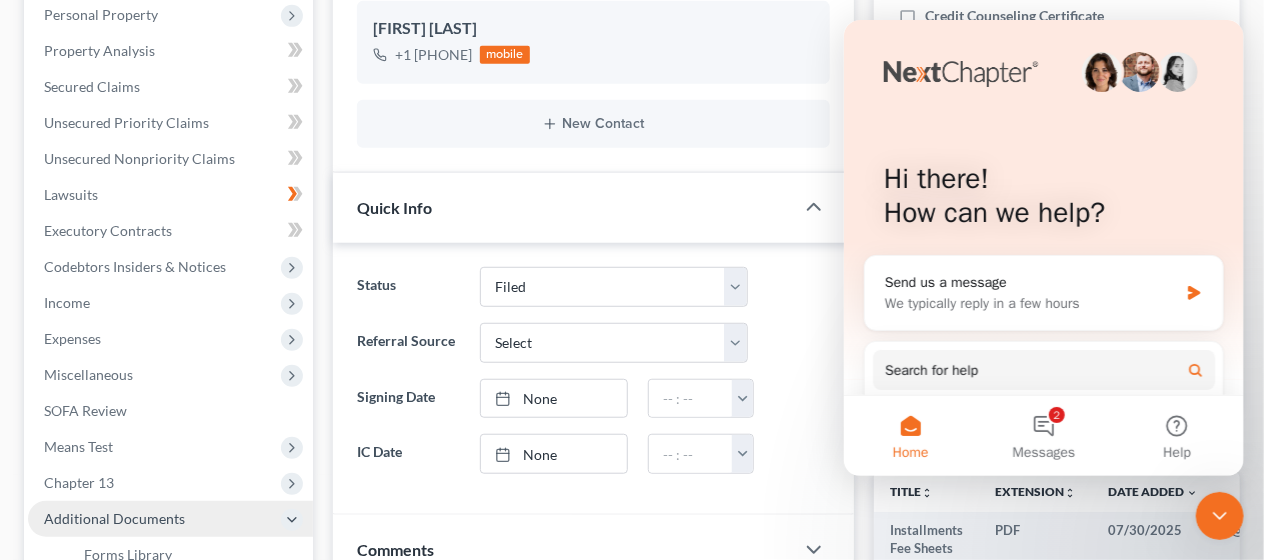 click on "Updates & News × District Notes Take a look at NextChapter's  District Notes  to see all available forms, plans, and filing options for your court as well as any updates that are coming soon!    New Local Forms for FLSB:  The Debtor Certificate of Compliance and Request for Confirmation of Chapter 13 Plan form can now be automatically generated in NextChapter. Simply go to Additional Documents > Court Forms Library and click Create next to that form. Once created, a copy is saved in the Client Document Storage.    Need Help Preparing and Filing this Case?  Simply click on the “Hire a Virtual Paralegal” option below! Contact
[FIRST] [LAST] +1 [PHONE] mobile New Contact
Quick Info Status Discharged Dismissed Filed In Progress Lead Lost Lead Ready to File To Review Referral Source
Select Word Of Mouth Previous Clients Direct Mail Website Google Search Modern Attorney Other (specify)
Signing Date
None
close
Date
Su" at bounding box center (593, 475) 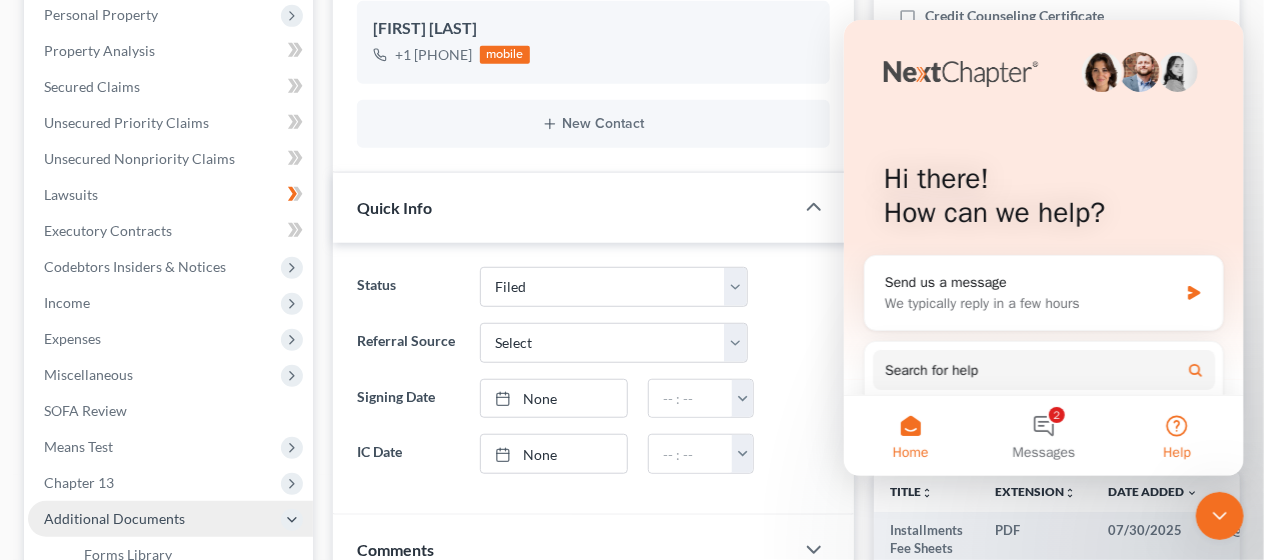 click on "Help" at bounding box center [1176, 453] 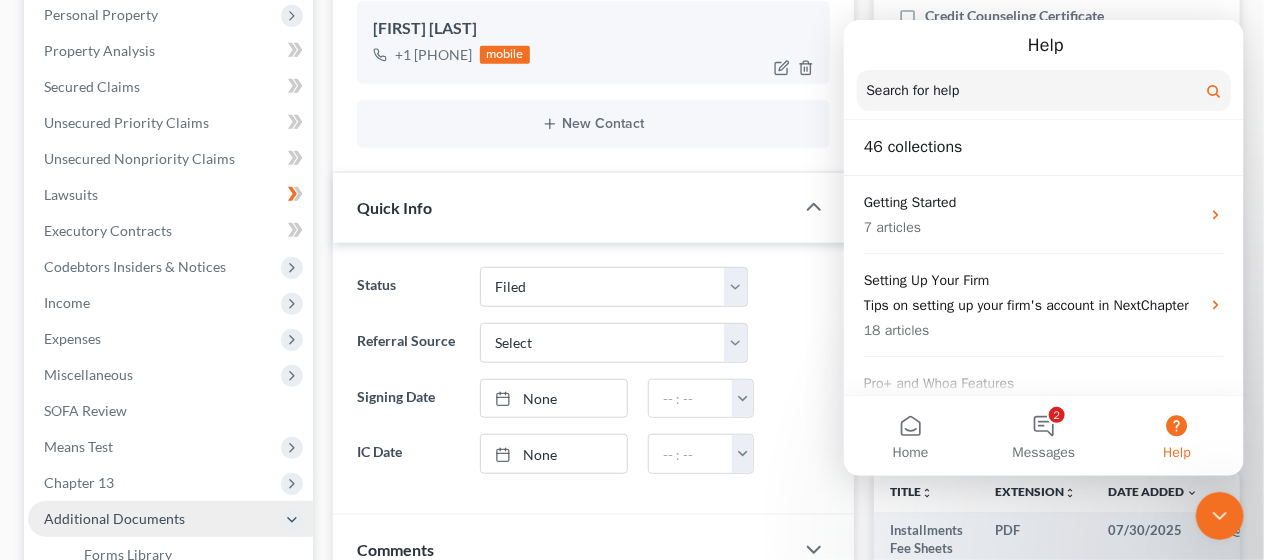 click on "[FIRST] [LAST]" at bounding box center (593, 29) 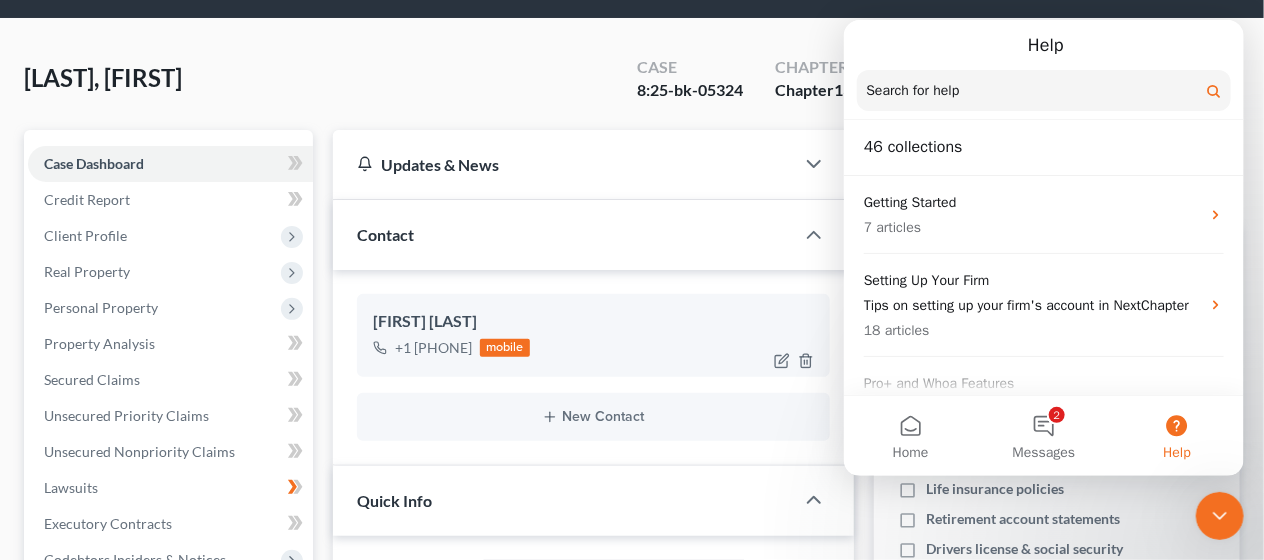 scroll, scrollTop: 0, scrollLeft: 0, axis: both 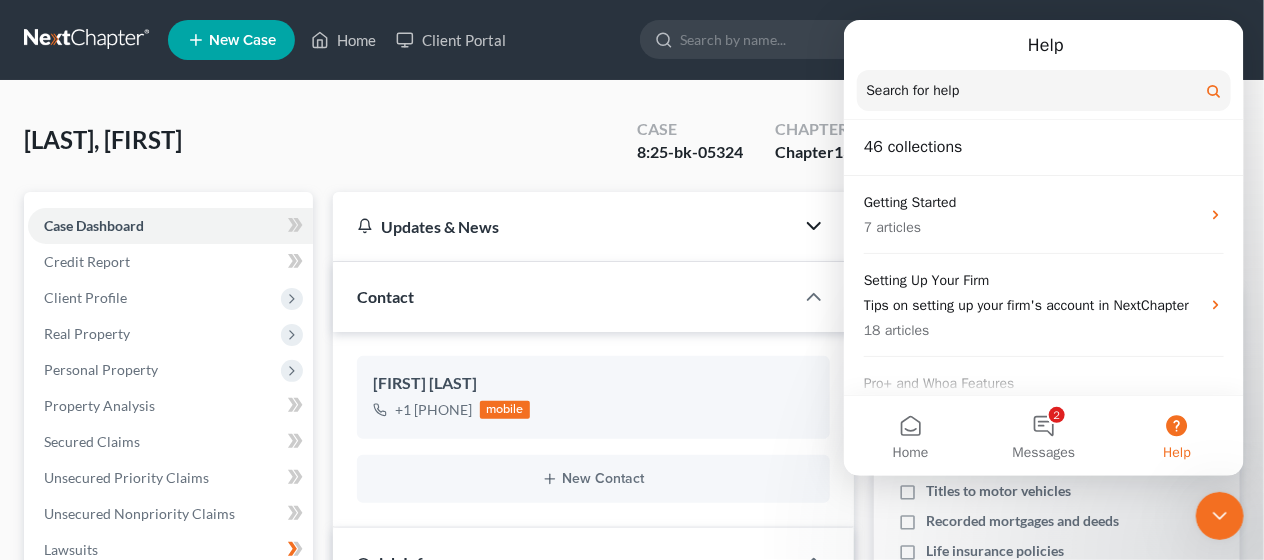 click 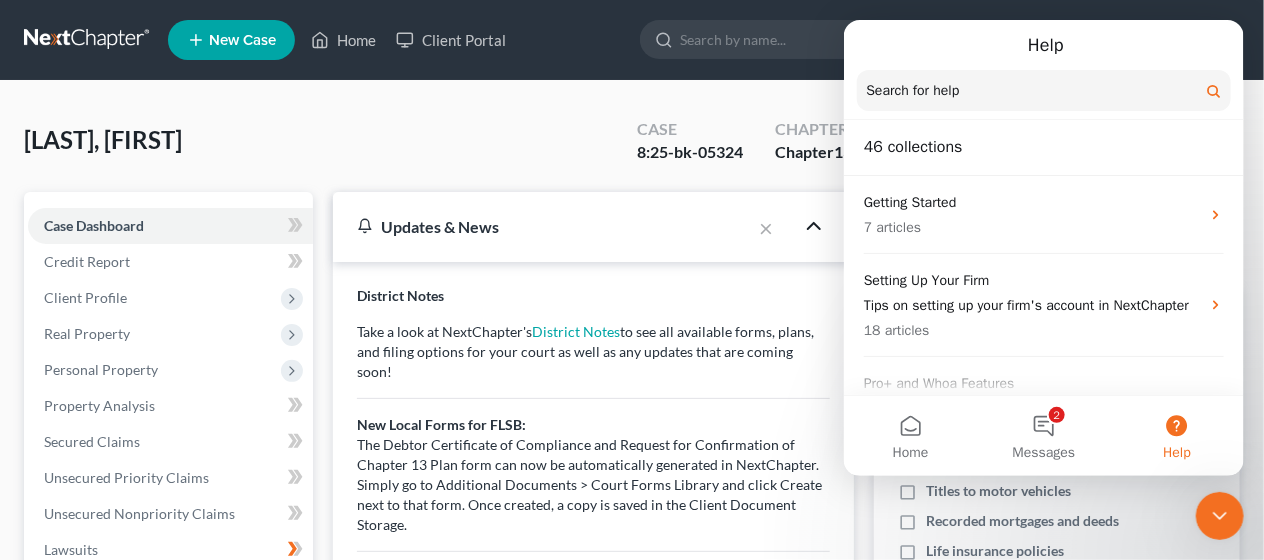 type 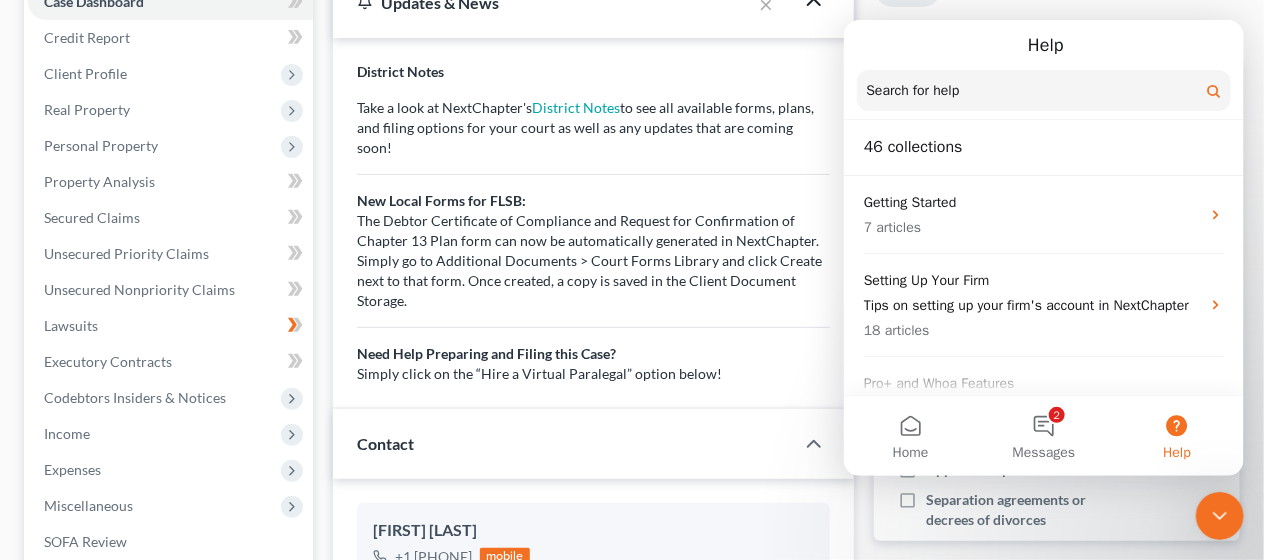 scroll, scrollTop: 222, scrollLeft: 0, axis: vertical 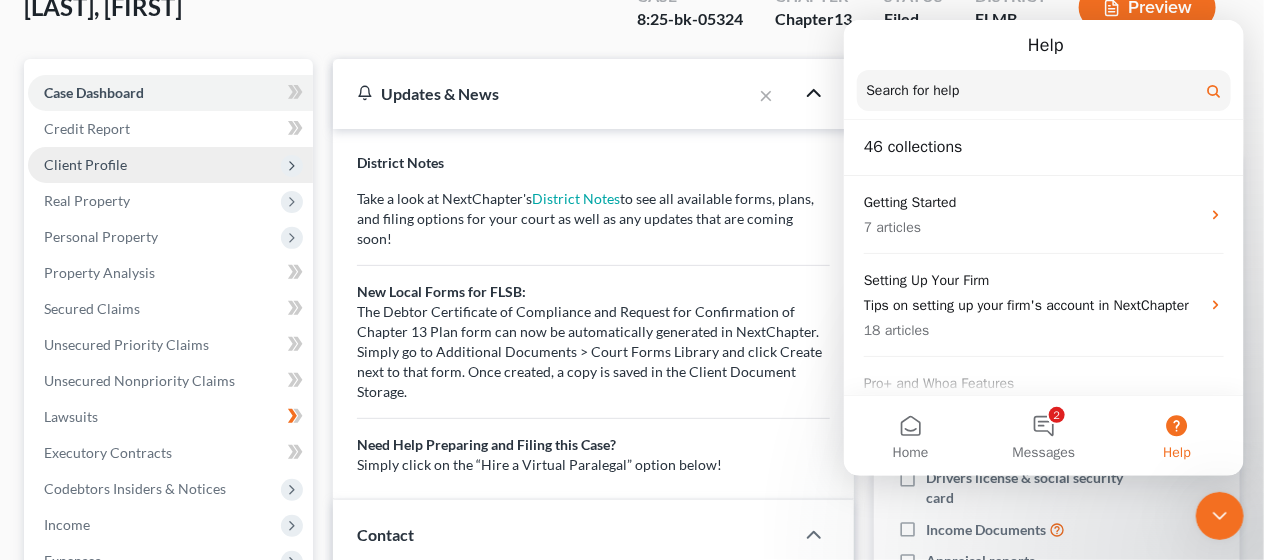 click 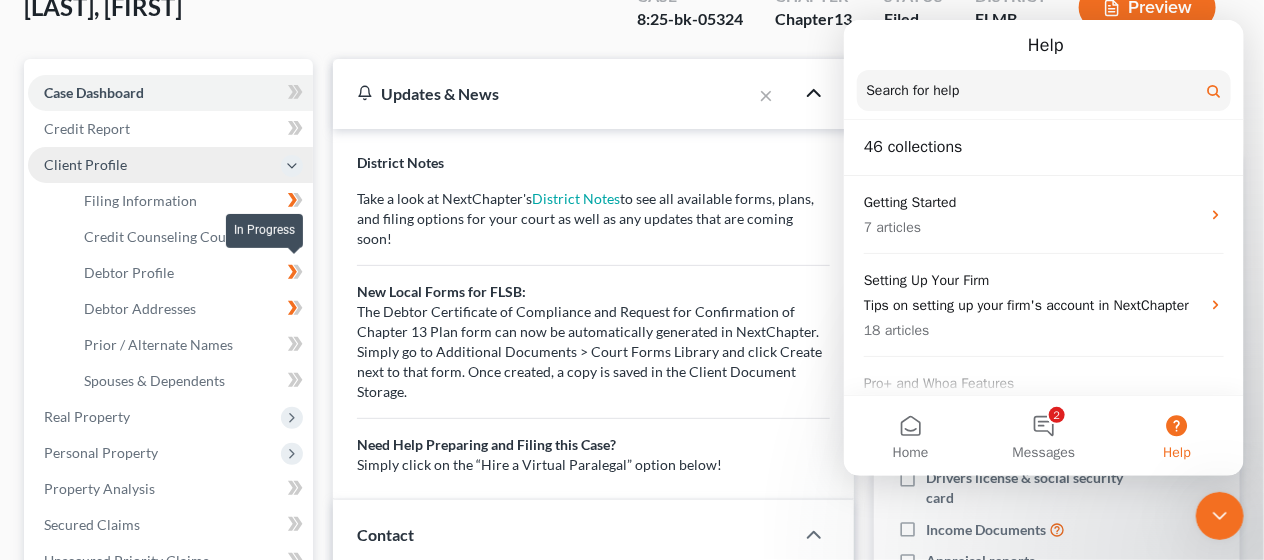 click at bounding box center [295, 275] 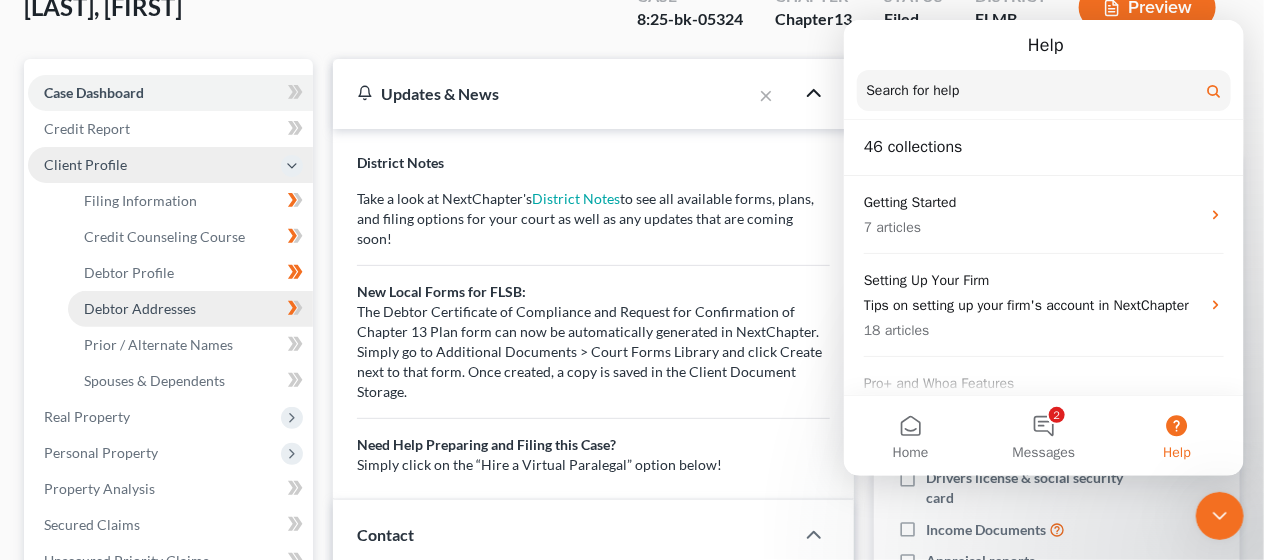 click on "Debtor Addresses" at bounding box center [190, 309] 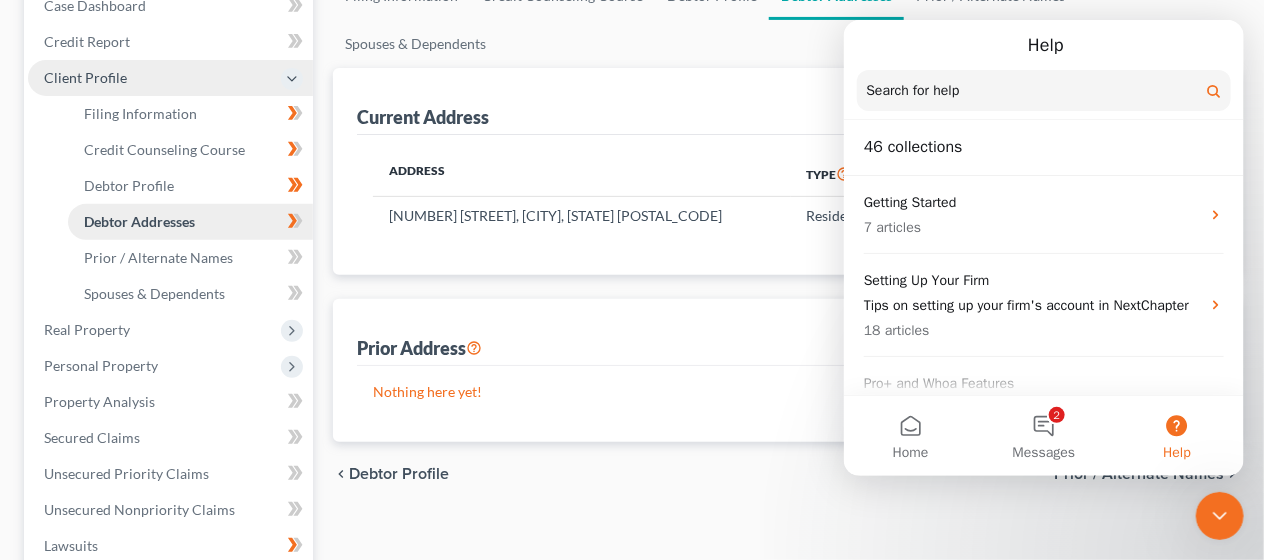scroll, scrollTop: 222, scrollLeft: 0, axis: vertical 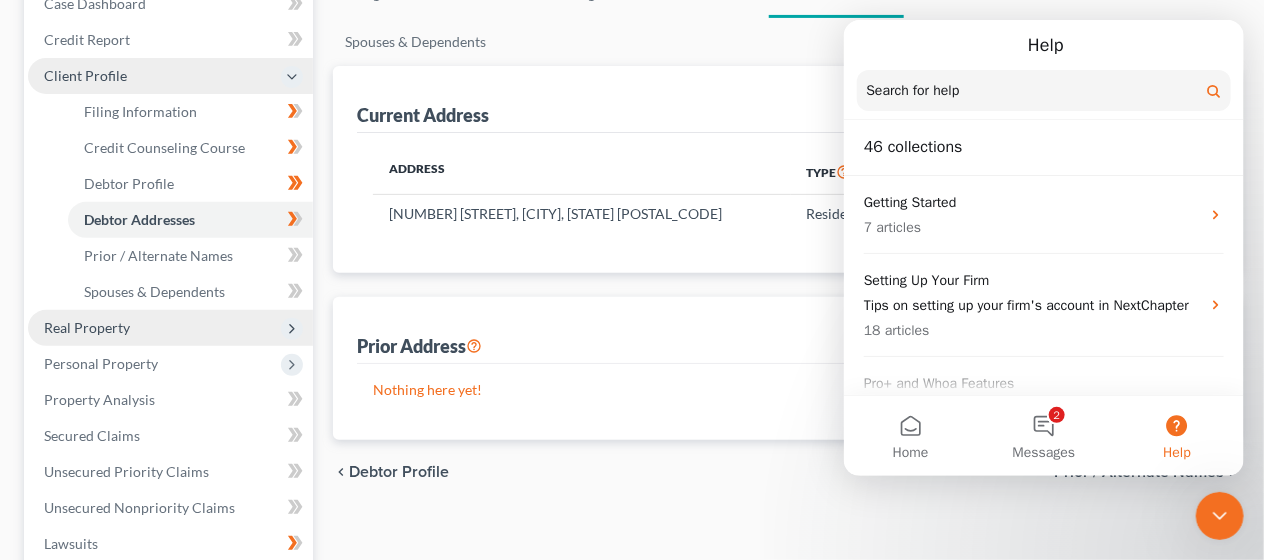click 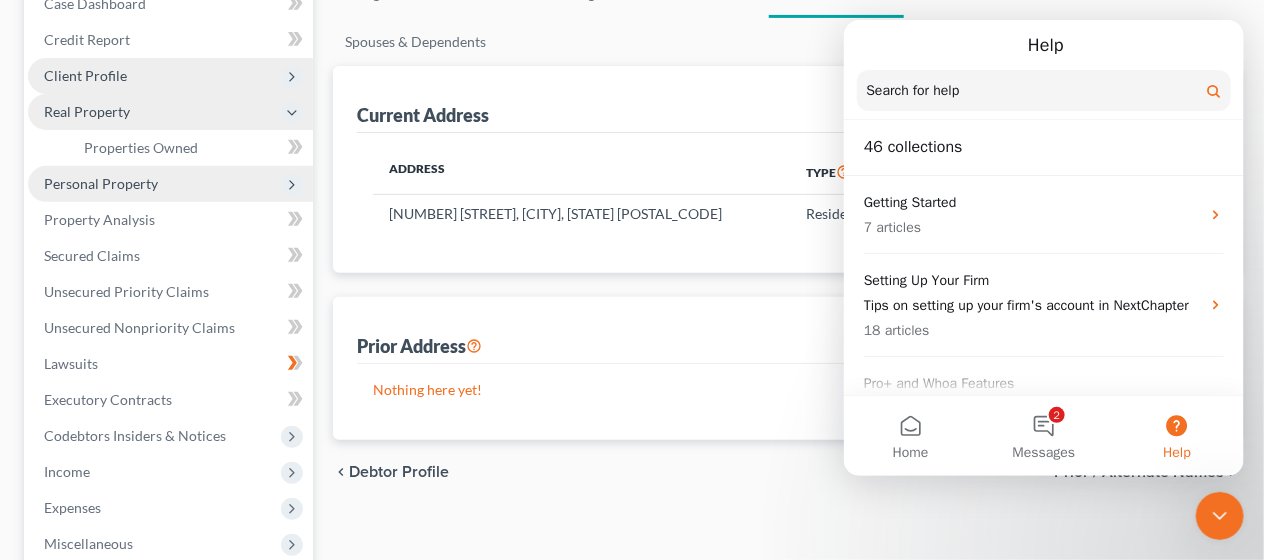 click 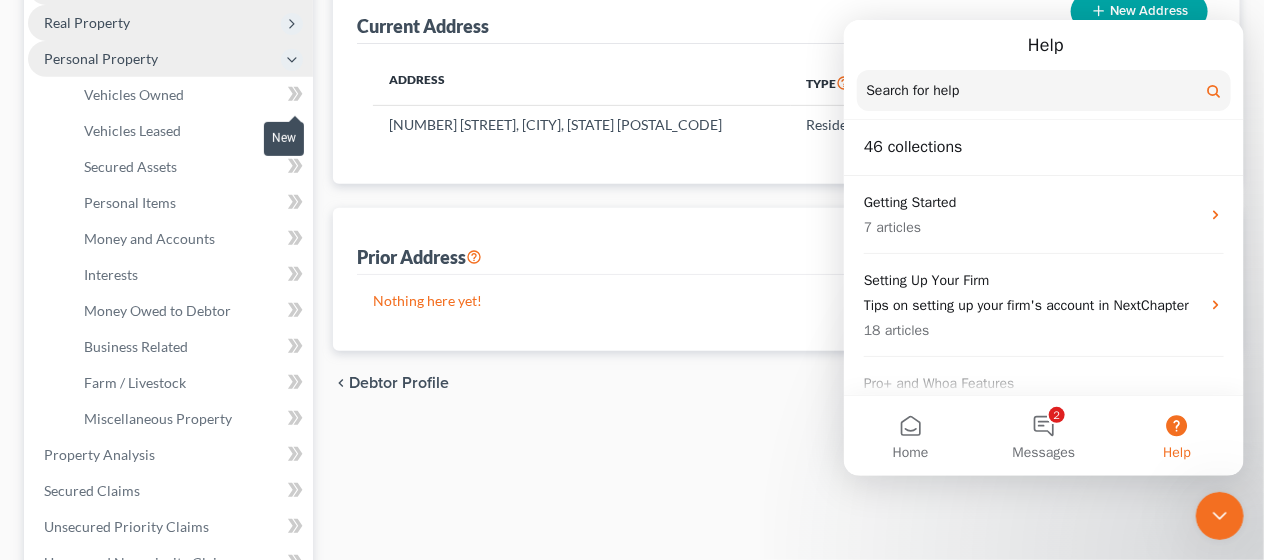 scroll, scrollTop: 355, scrollLeft: 0, axis: vertical 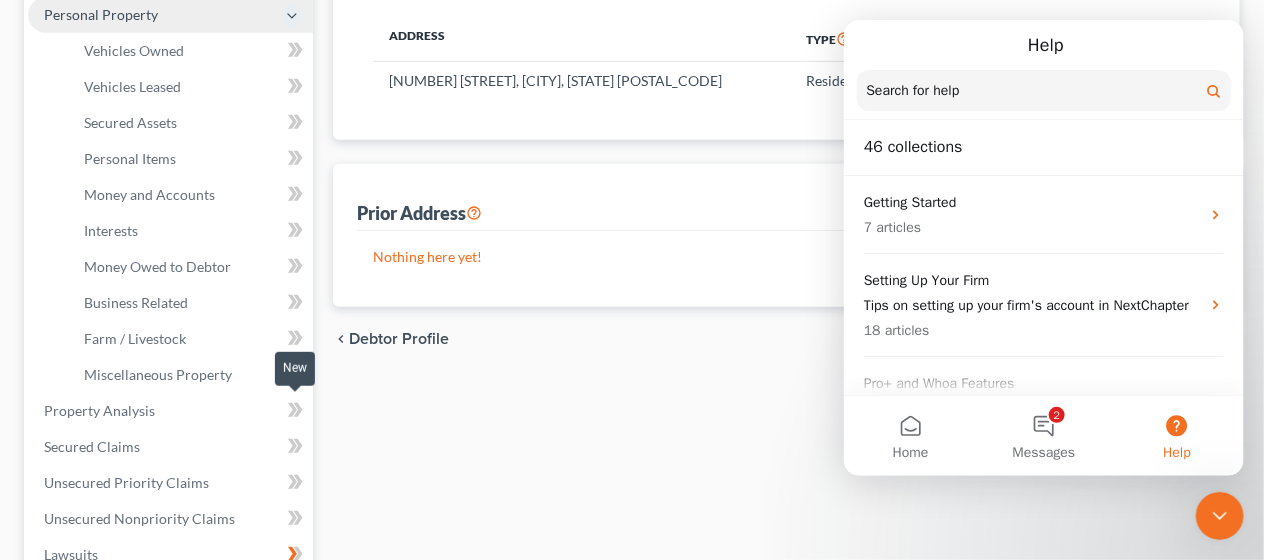 click 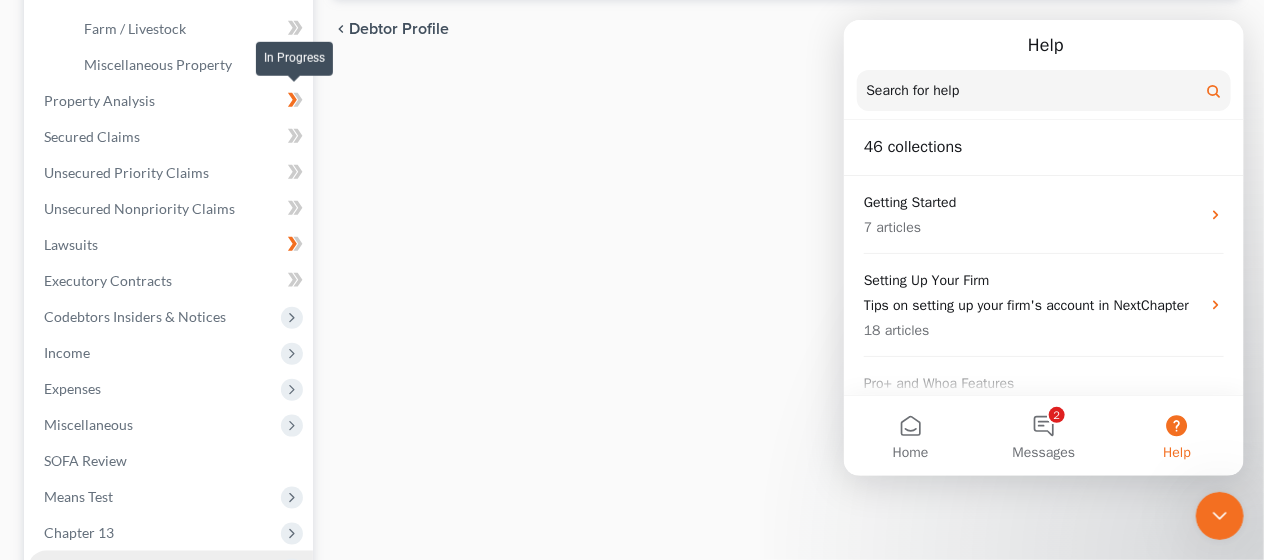 scroll, scrollTop: 666, scrollLeft: 0, axis: vertical 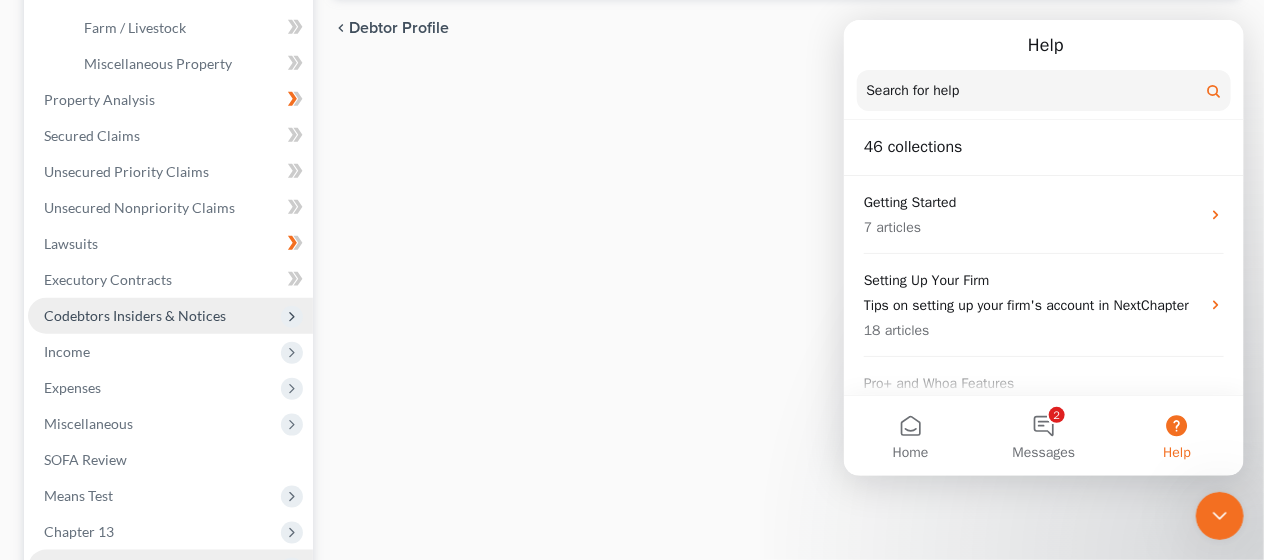 click 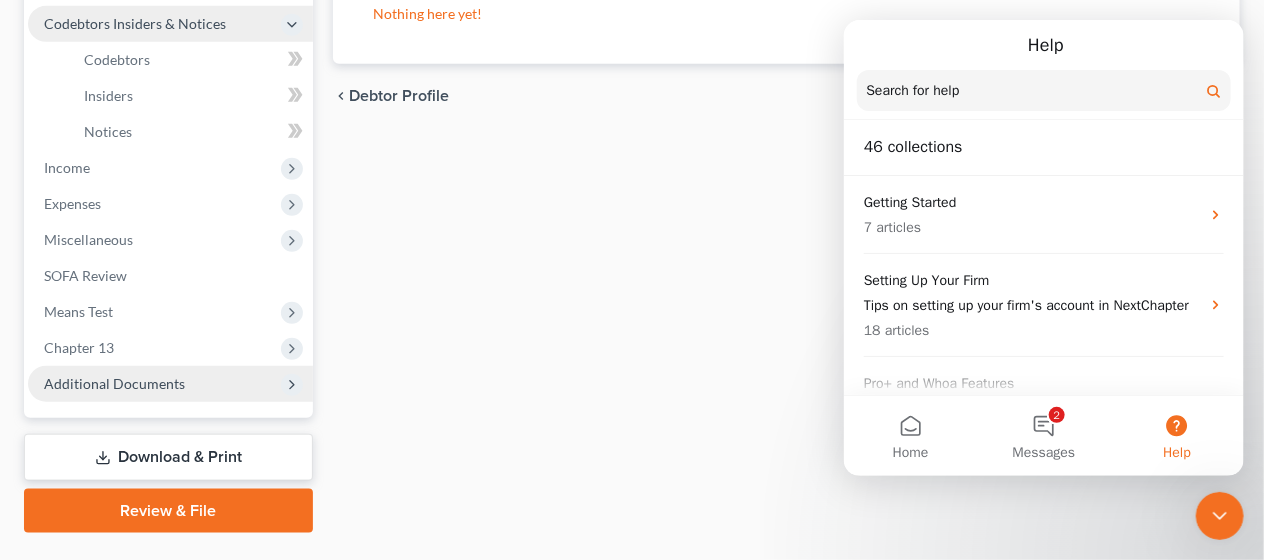 scroll, scrollTop: 600, scrollLeft: 0, axis: vertical 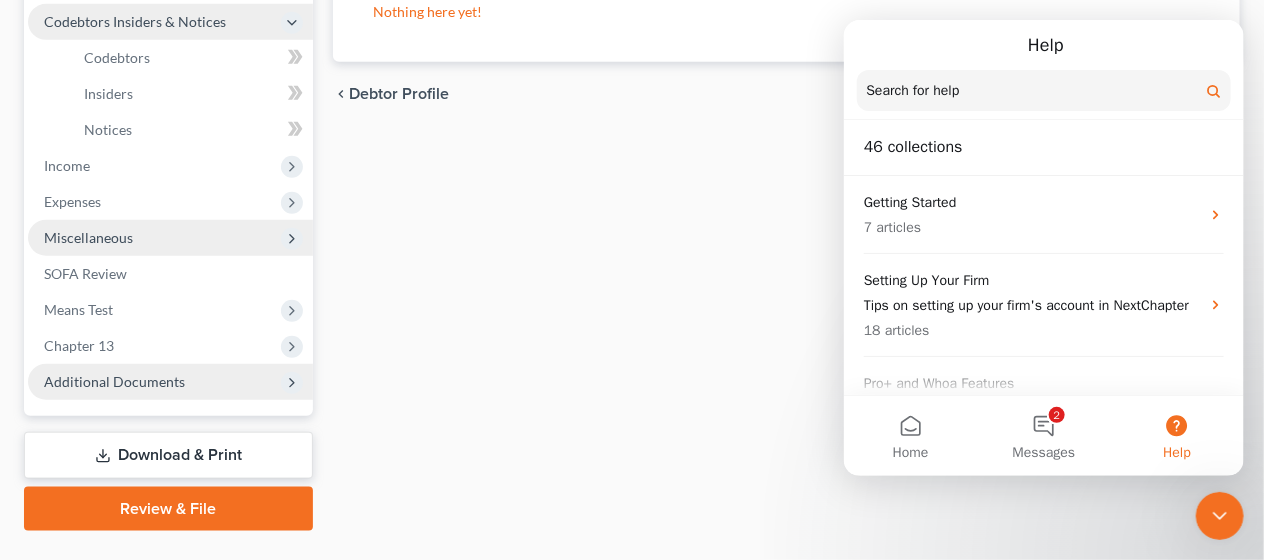 click 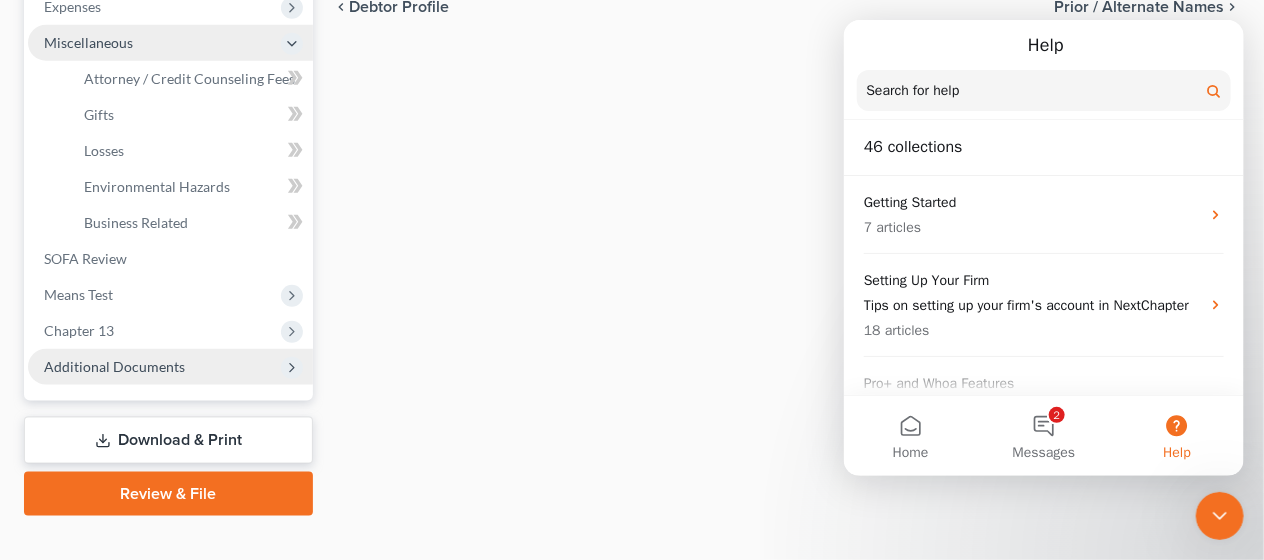 scroll, scrollTop: 689, scrollLeft: 0, axis: vertical 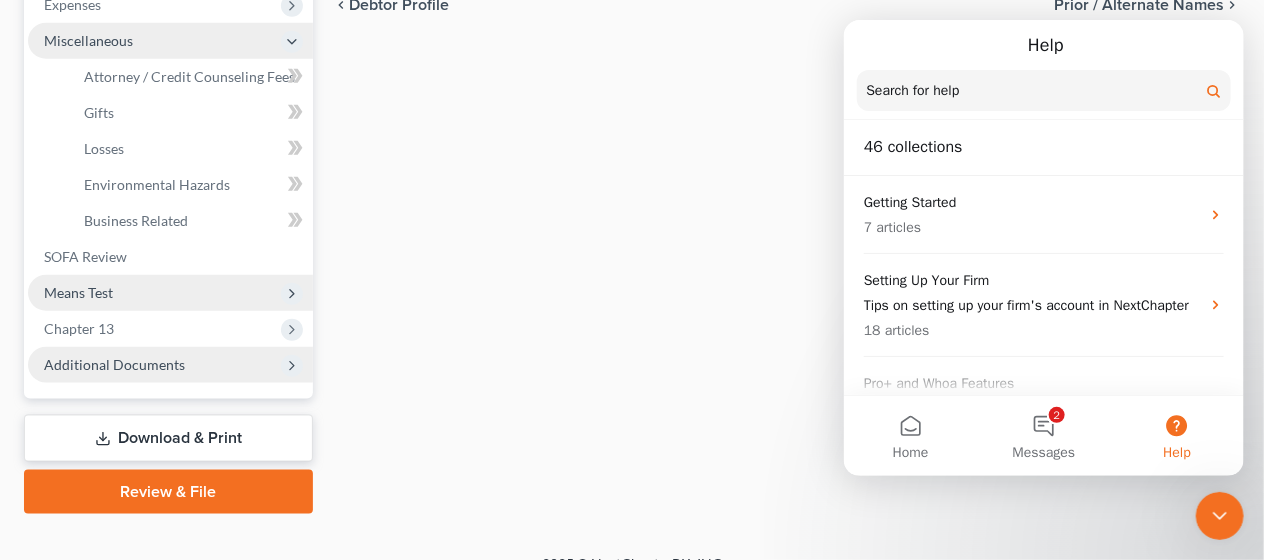 click at bounding box center (292, 294) 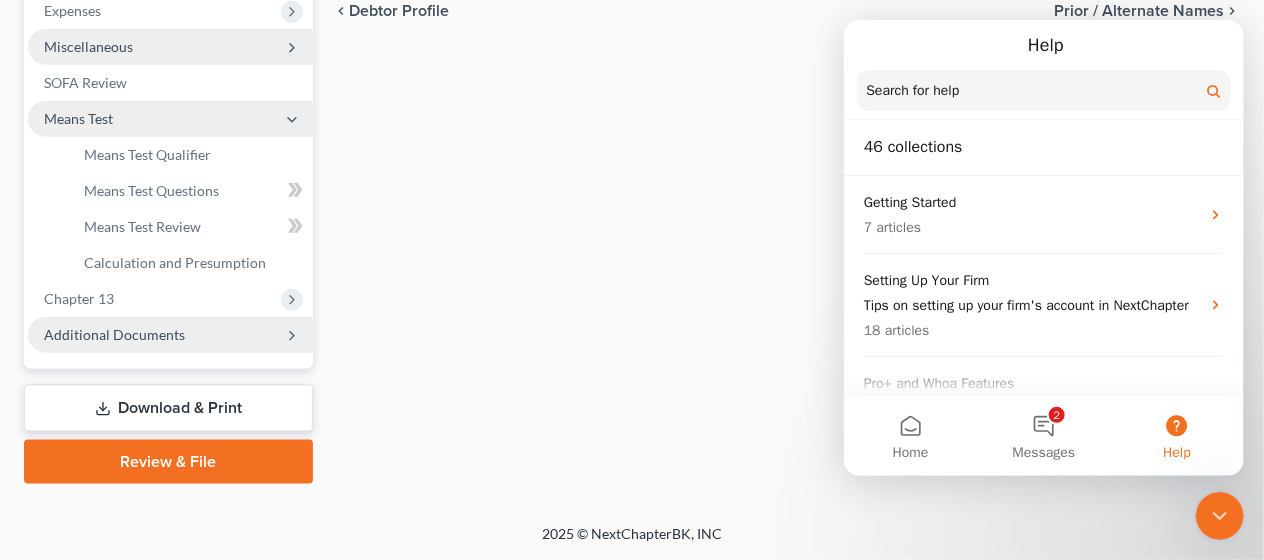 scroll, scrollTop: 681, scrollLeft: 0, axis: vertical 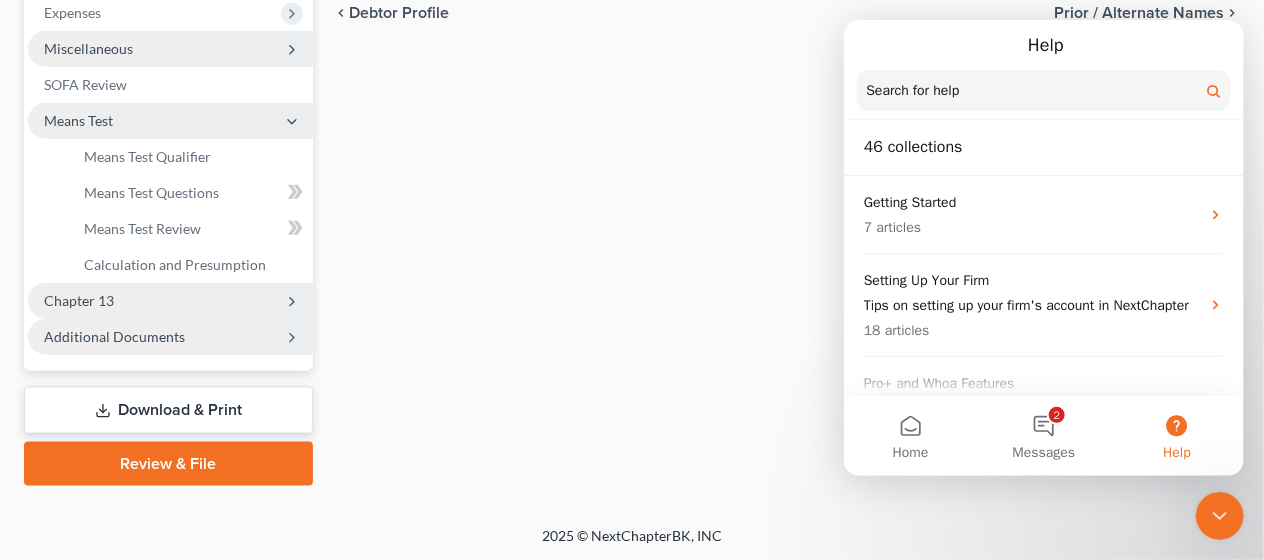 click 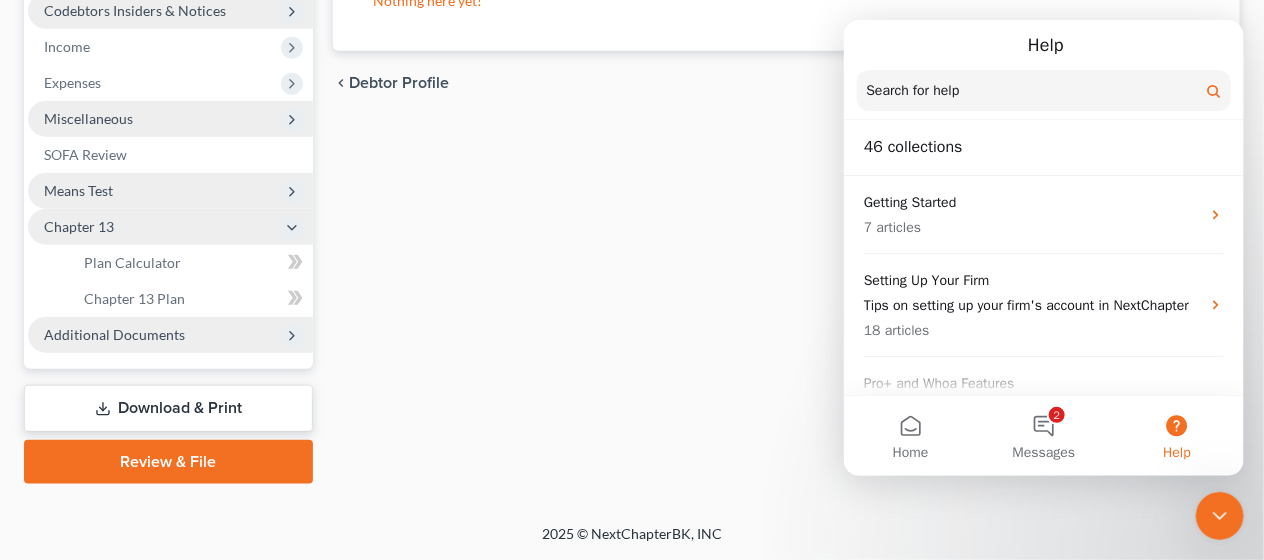 scroll, scrollTop: 609, scrollLeft: 0, axis: vertical 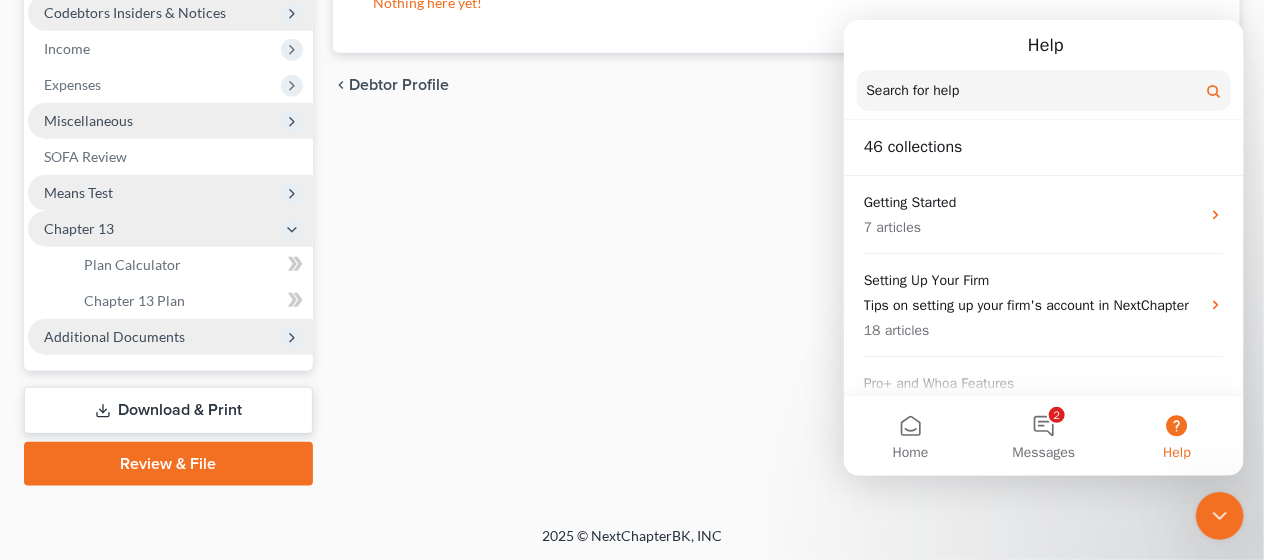 click 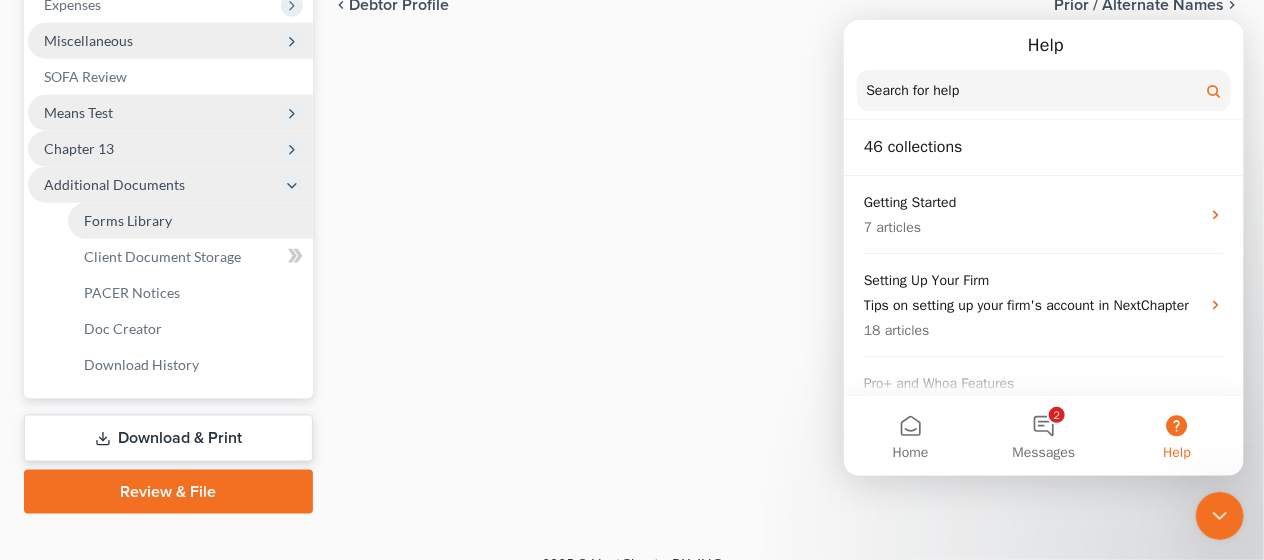 click on "Forms Library" at bounding box center (190, 221) 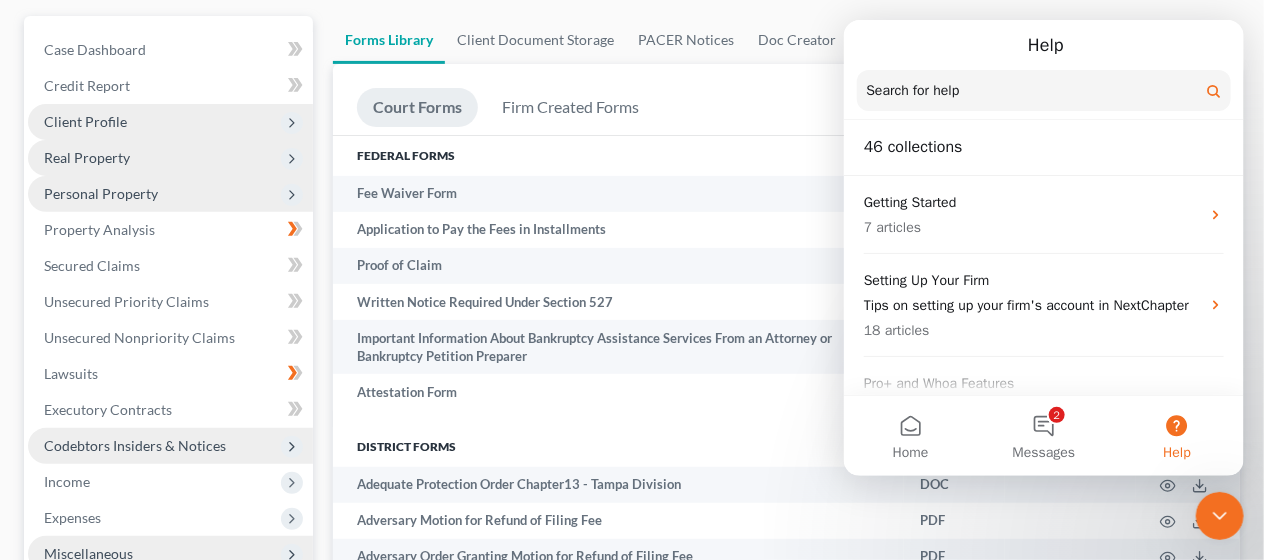 scroll, scrollTop: 172, scrollLeft: 0, axis: vertical 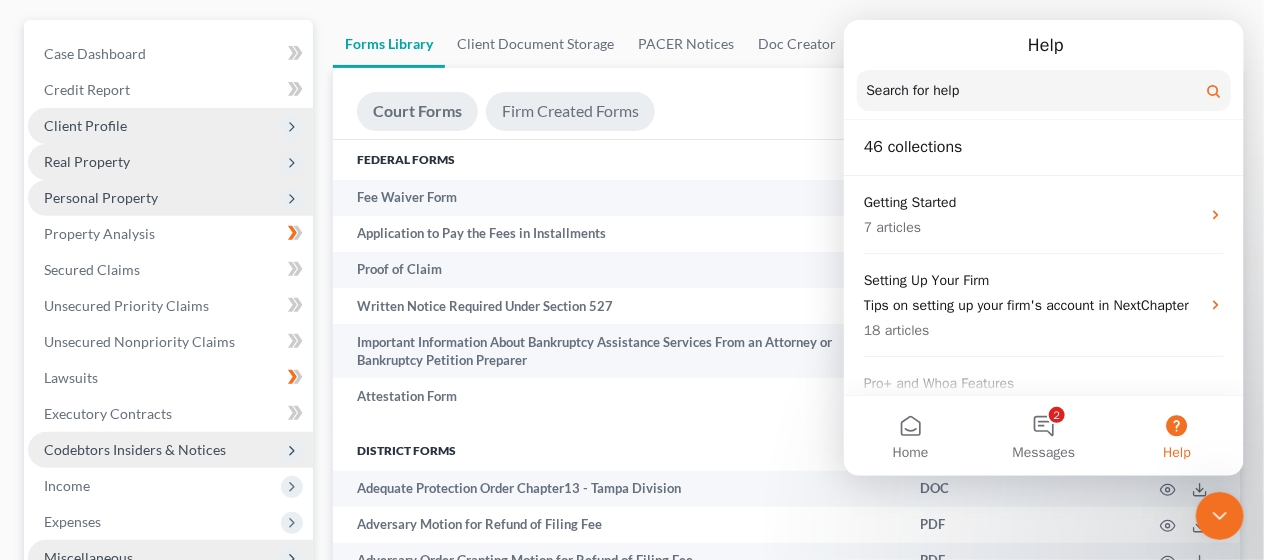 click on "Firm Created Forms" at bounding box center (570, 111) 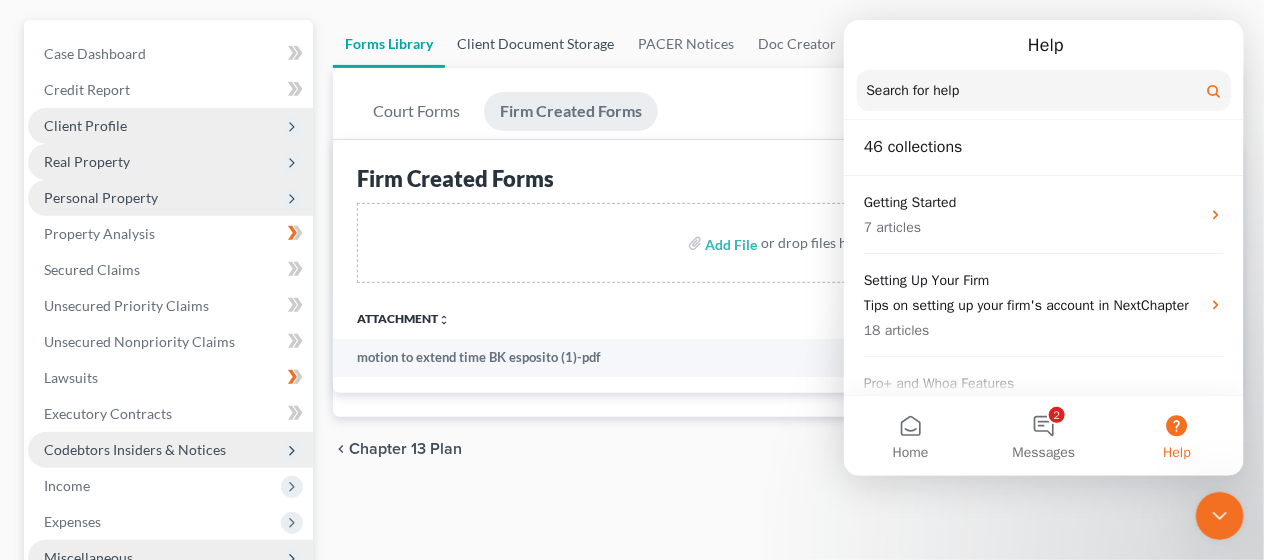 click on "Client Document Storage" at bounding box center (535, 44) 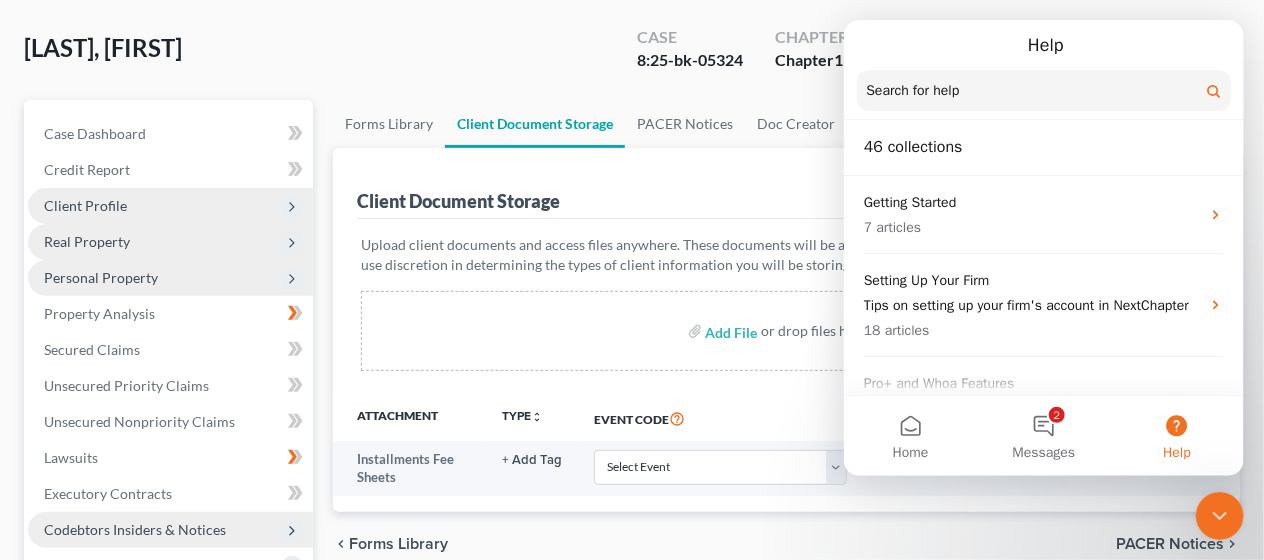 scroll, scrollTop: 88, scrollLeft: 0, axis: vertical 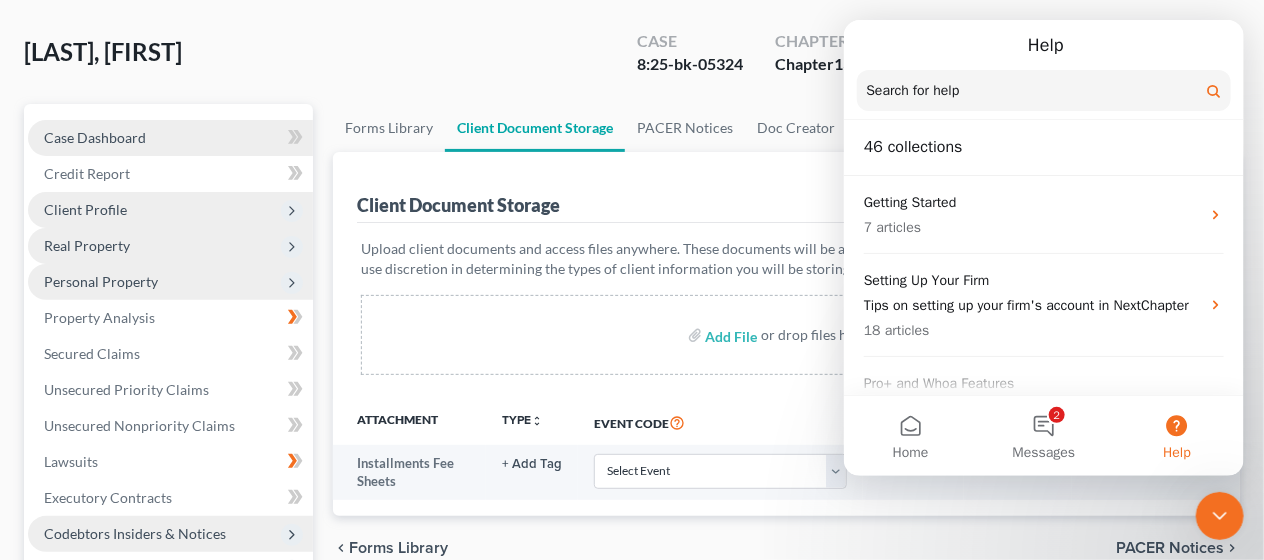 click on "Case Dashboard" at bounding box center [170, 138] 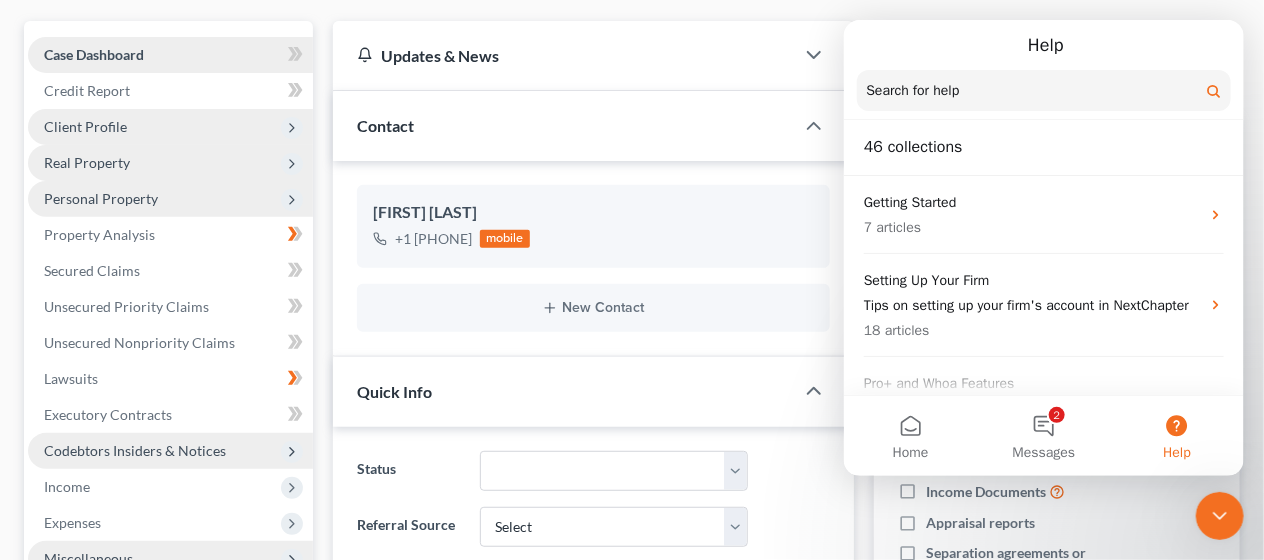 scroll, scrollTop: 177, scrollLeft: 0, axis: vertical 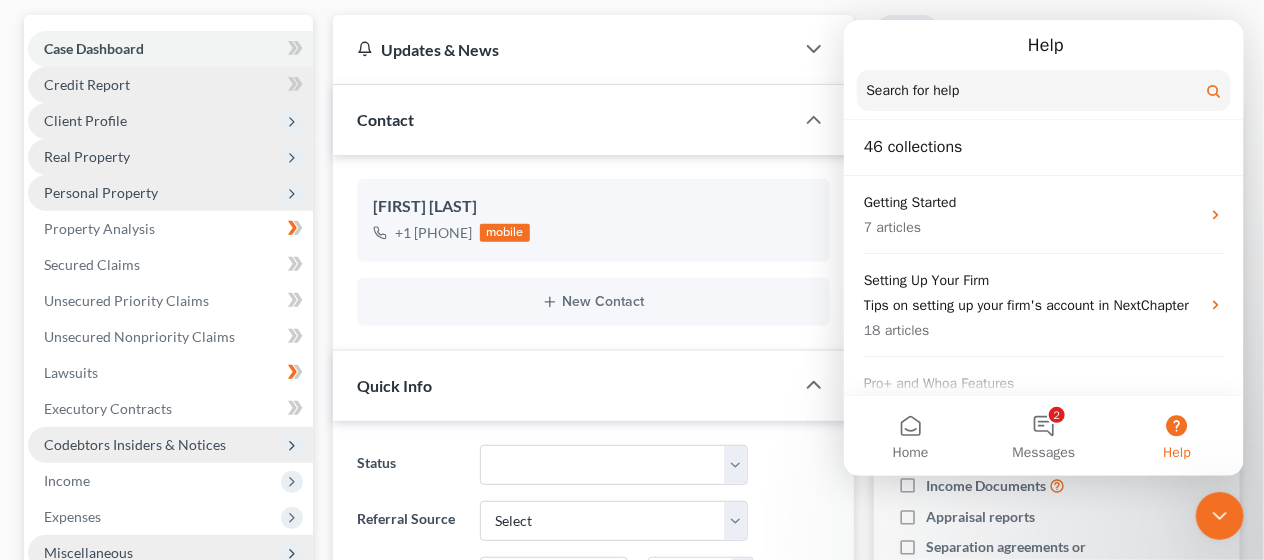 click on "Credit Report" at bounding box center (170, 85) 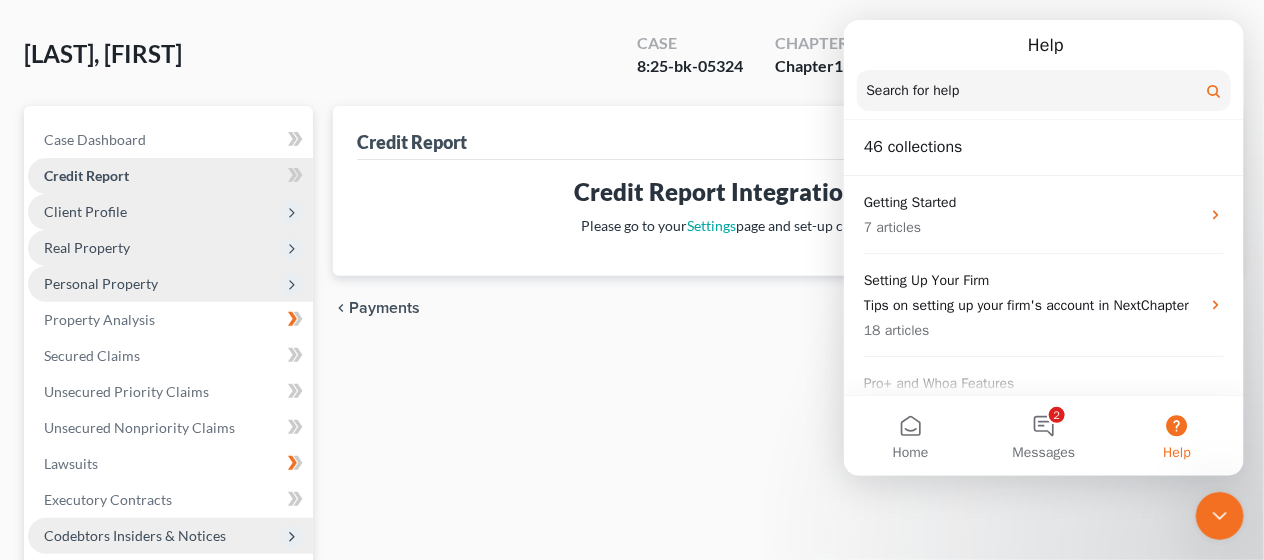 scroll, scrollTop: 88, scrollLeft: 0, axis: vertical 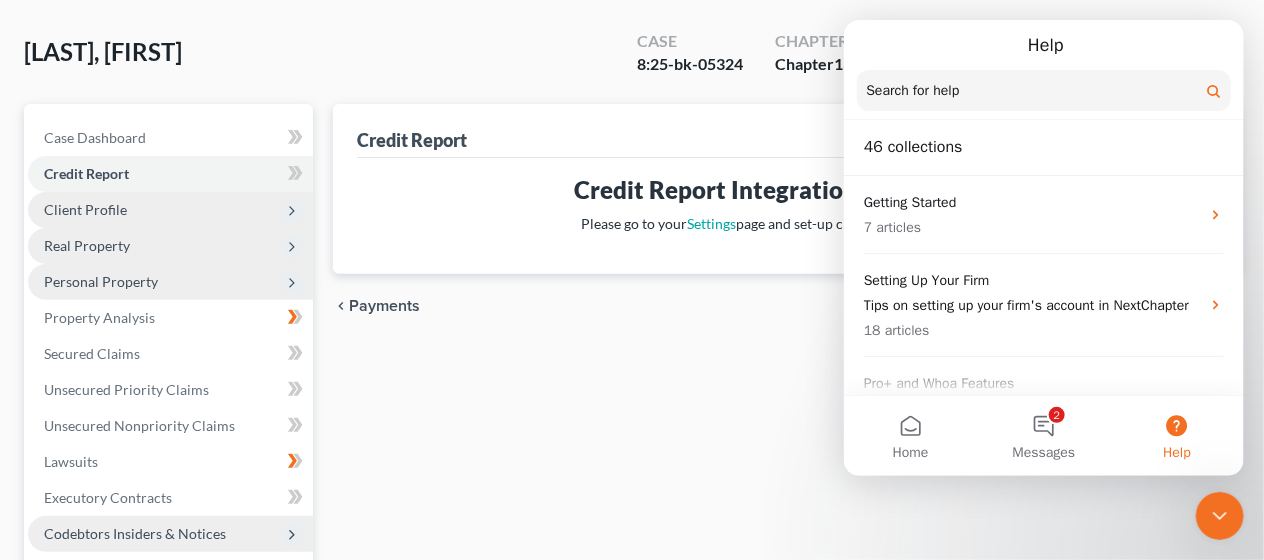 click on "Client Profile" at bounding box center [170, 210] 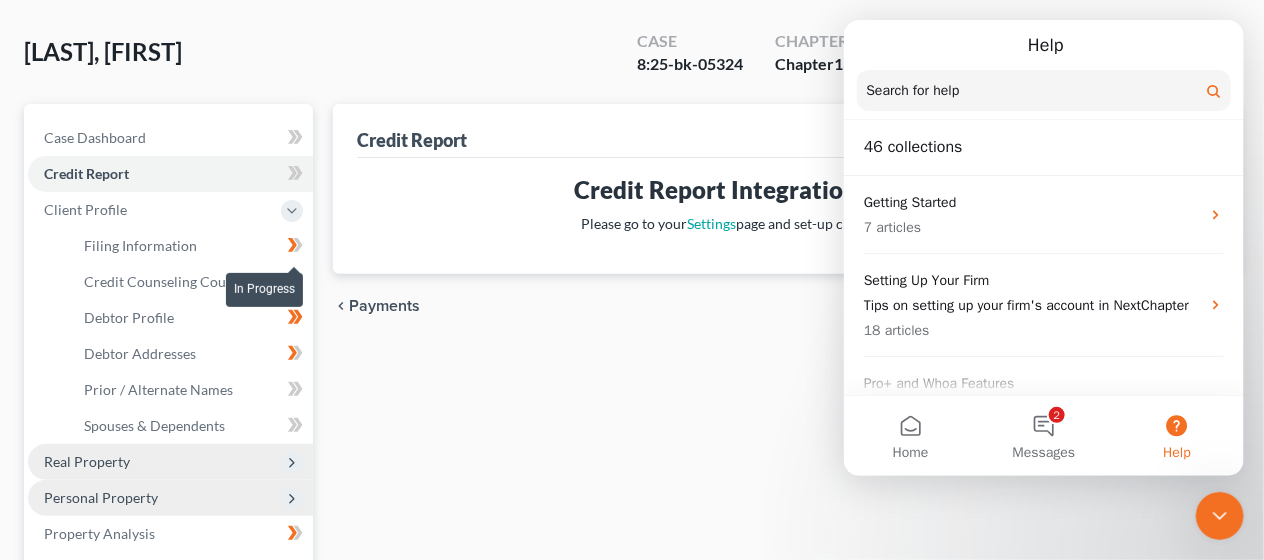 click 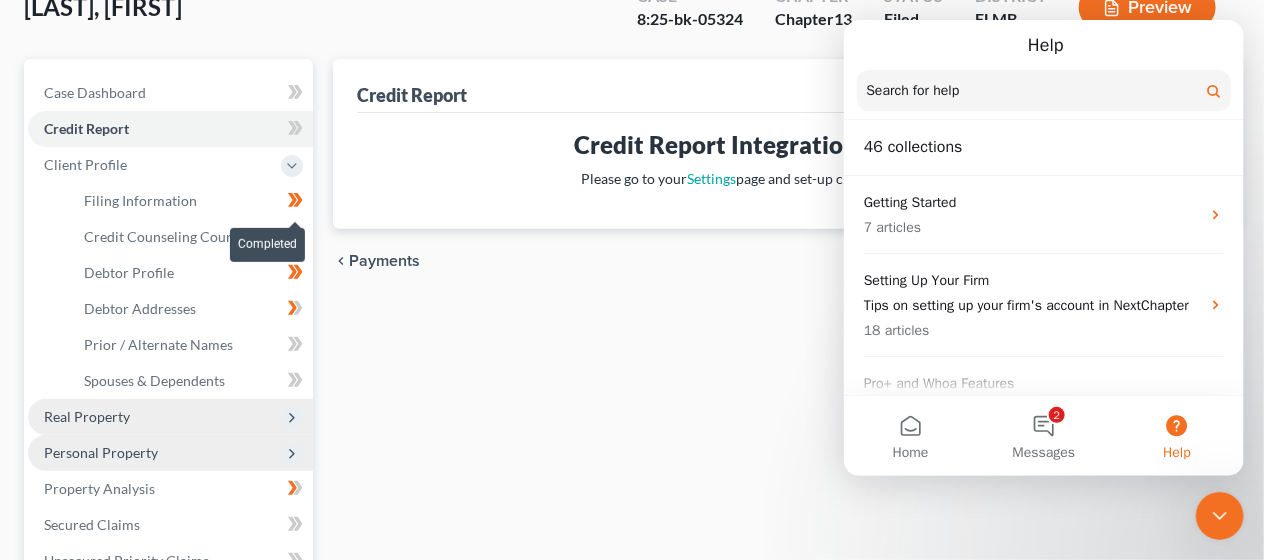 scroll, scrollTop: 177, scrollLeft: 0, axis: vertical 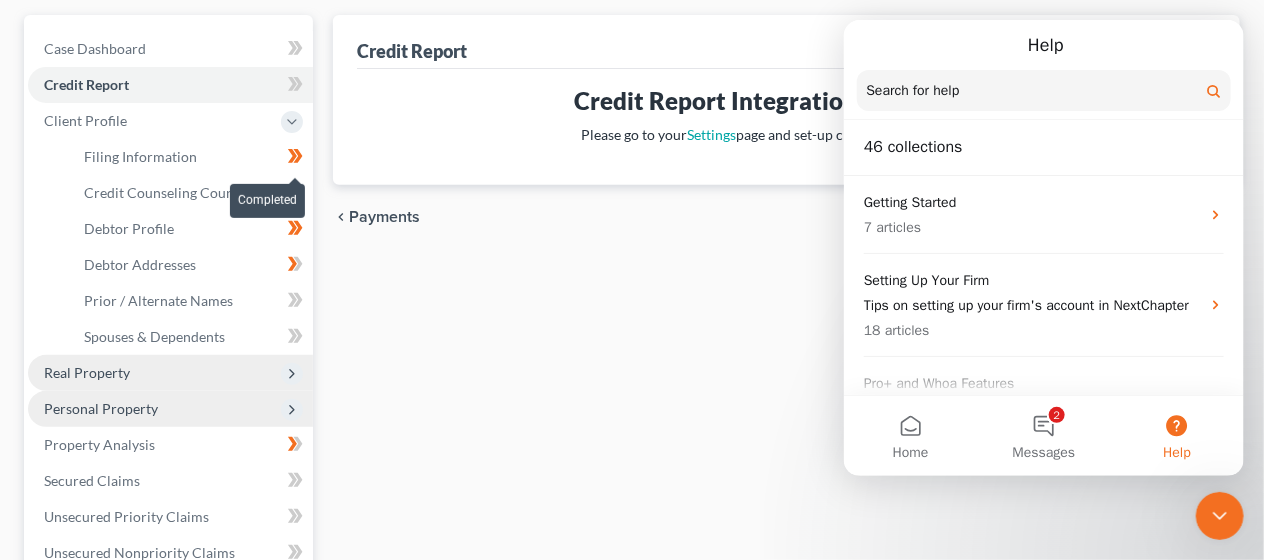 click 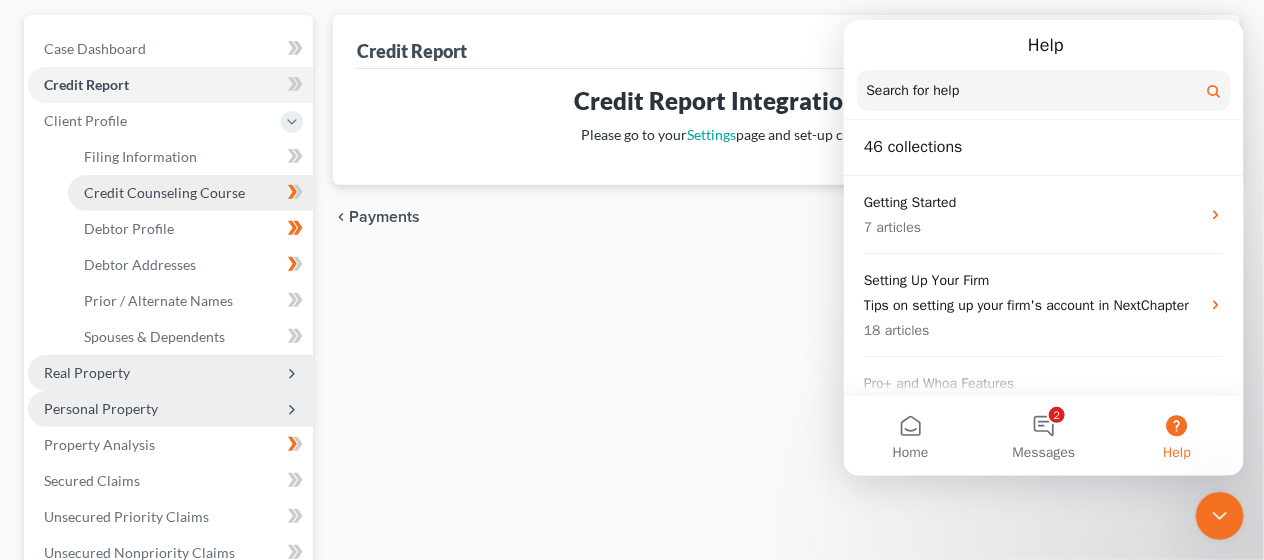 click on "Credit Counseling Course" at bounding box center (190, 193) 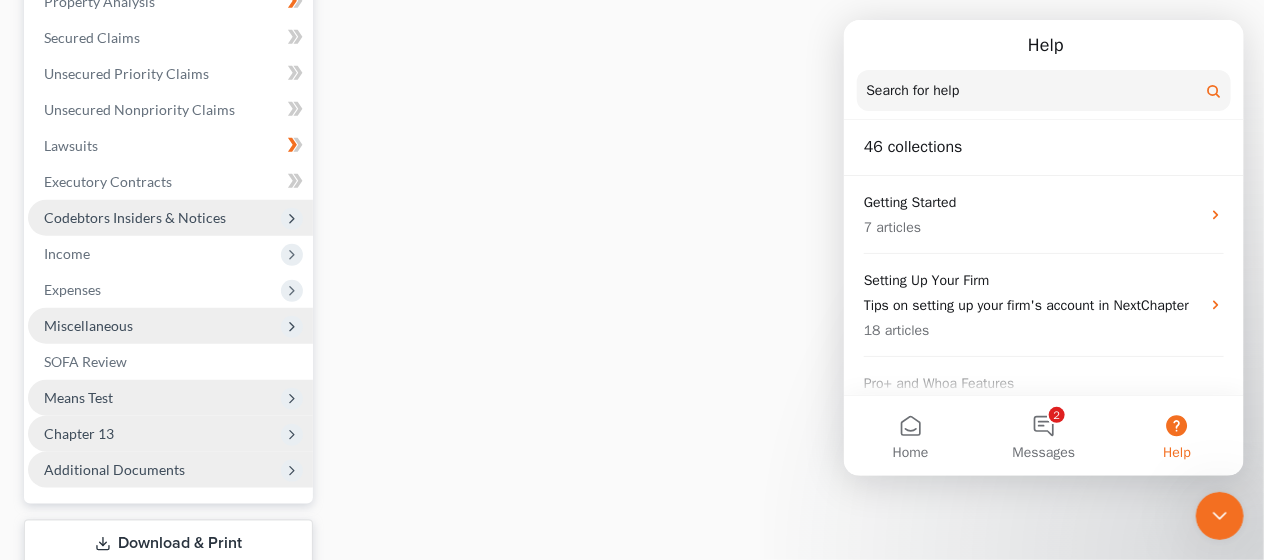 scroll, scrollTop: 622, scrollLeft: 0, axis: vertical 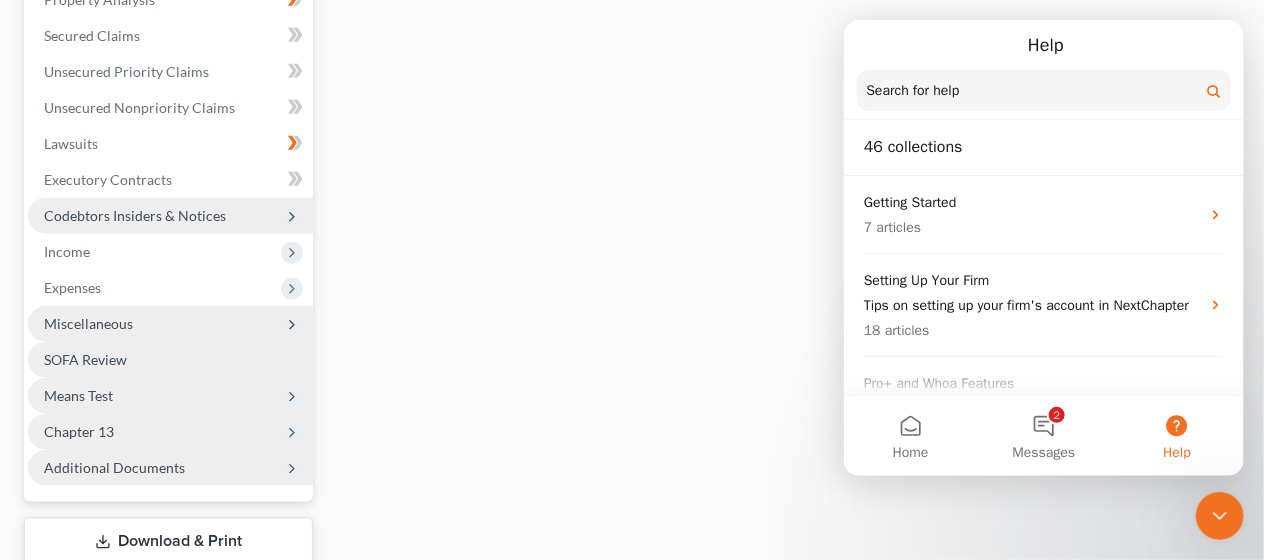 click on "SOFA Review" at bounding box center (85, 359) 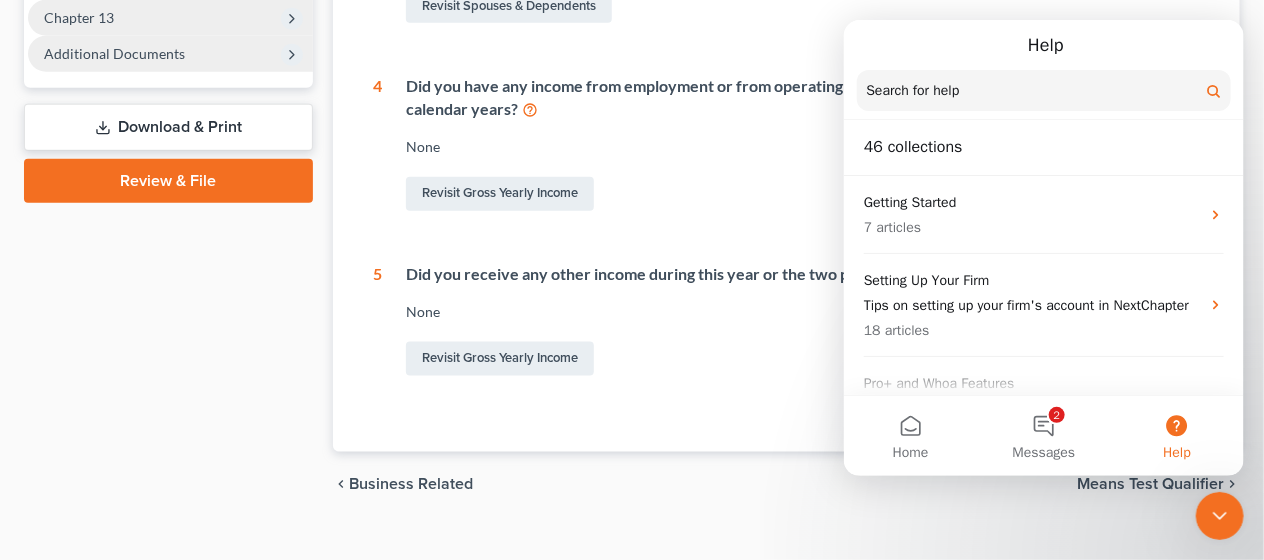 scroll, scrollTop: 844, scrollLeft: 0, axis: vertical 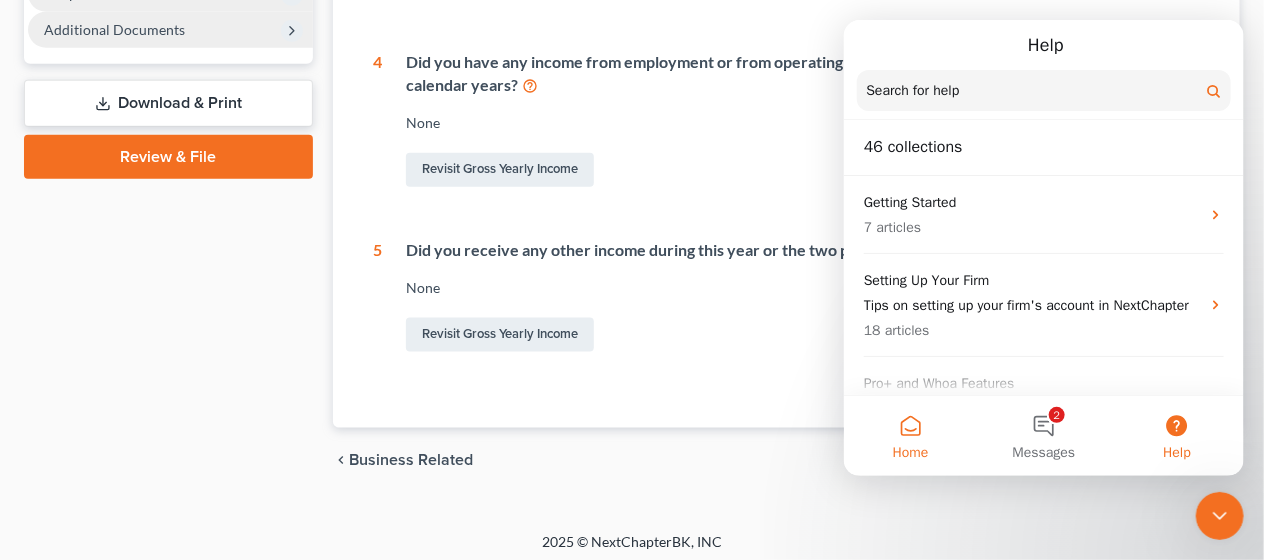 click on "Home" at bounding box center [909, 436] 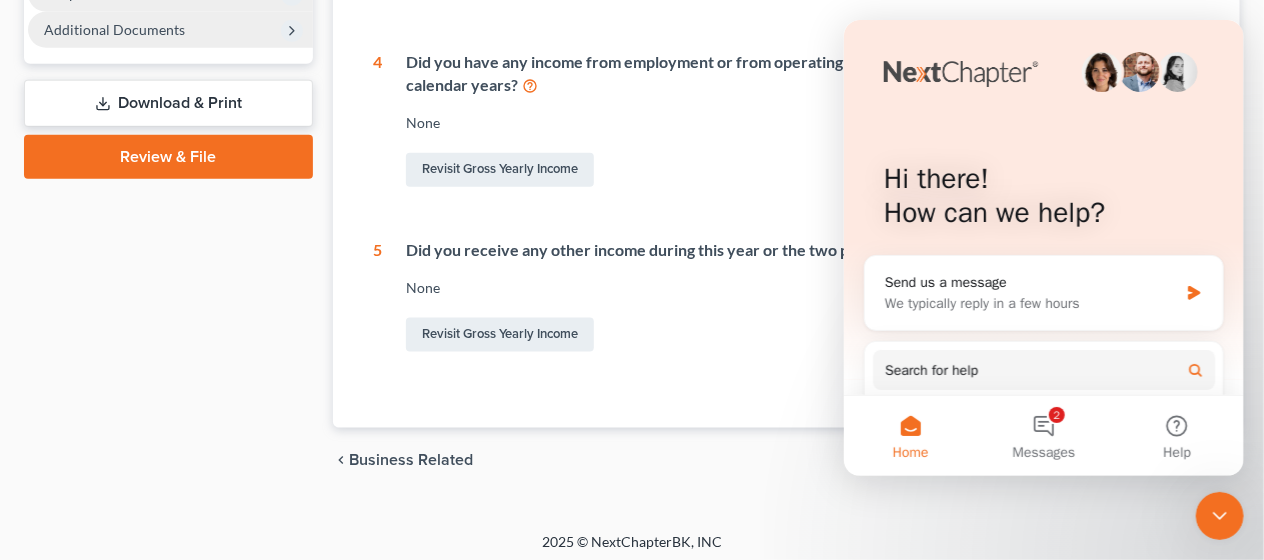 click on "Business Related" at bounding box center [411, 460] 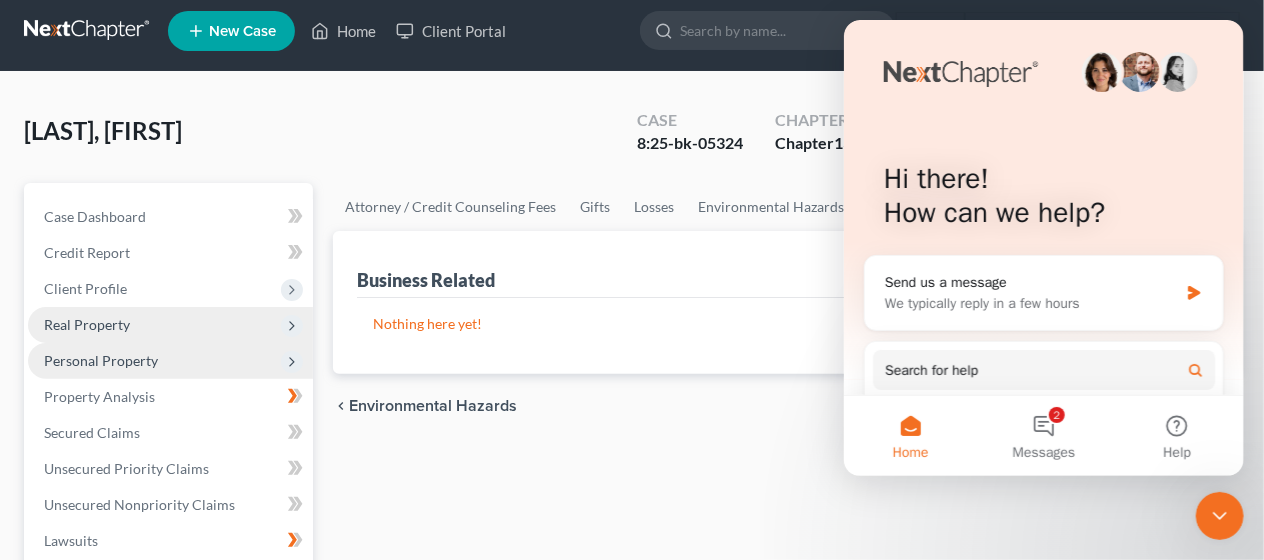 scroll, scrollTop: 0, scrollLeft: 0, axis: both 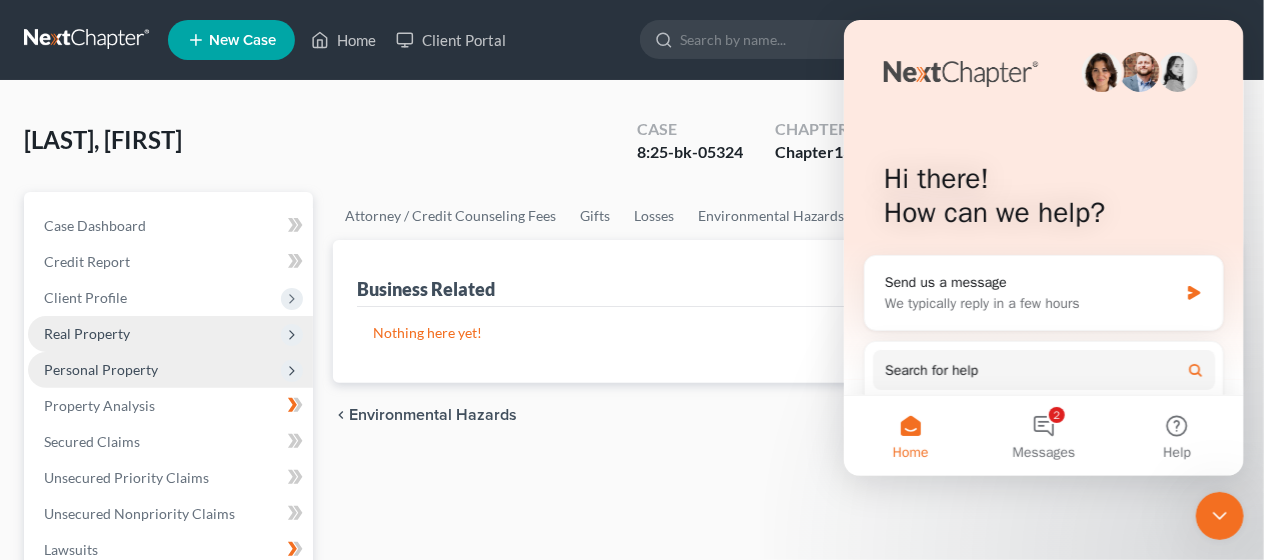type 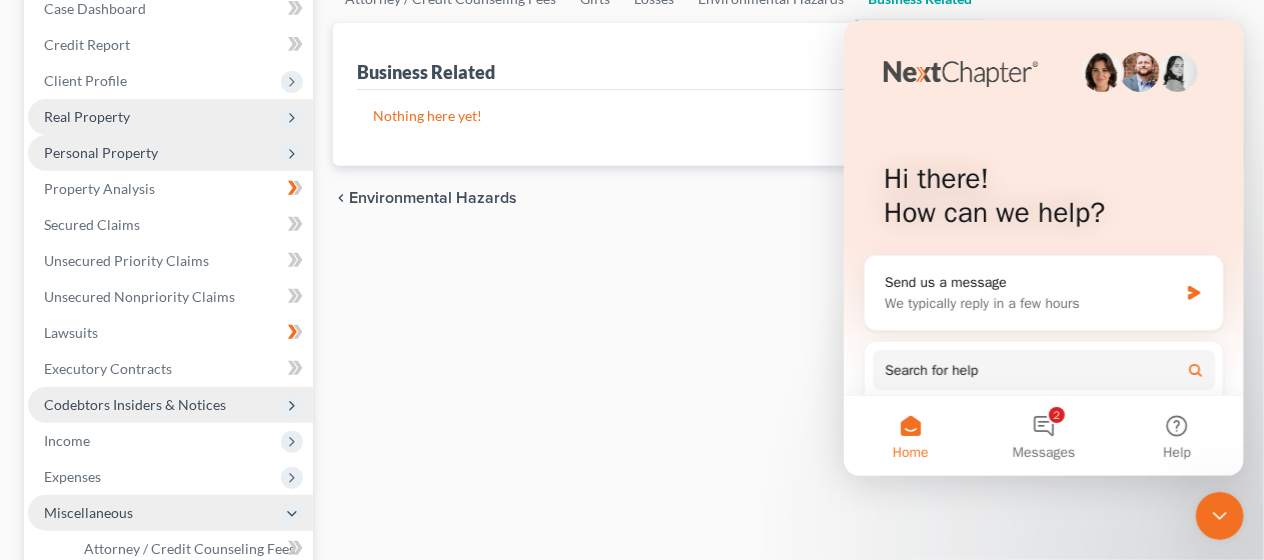 scroll, scrollTop: 222, scrollLeft: 0, axis: vertical 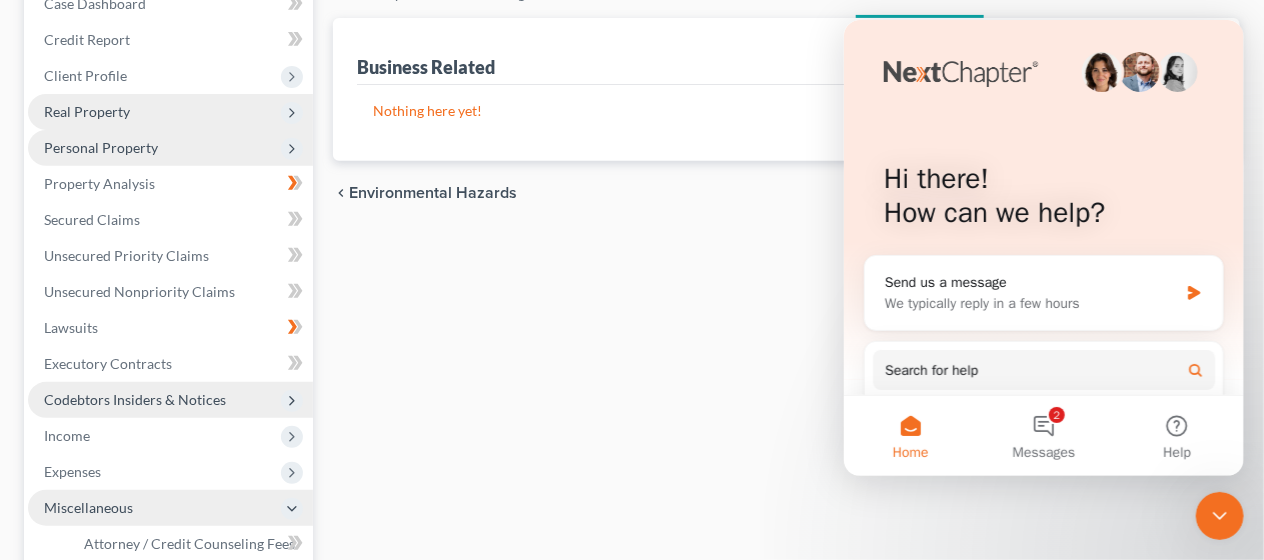 click on "Environmental Hazards" at bounding box center (433, 193) 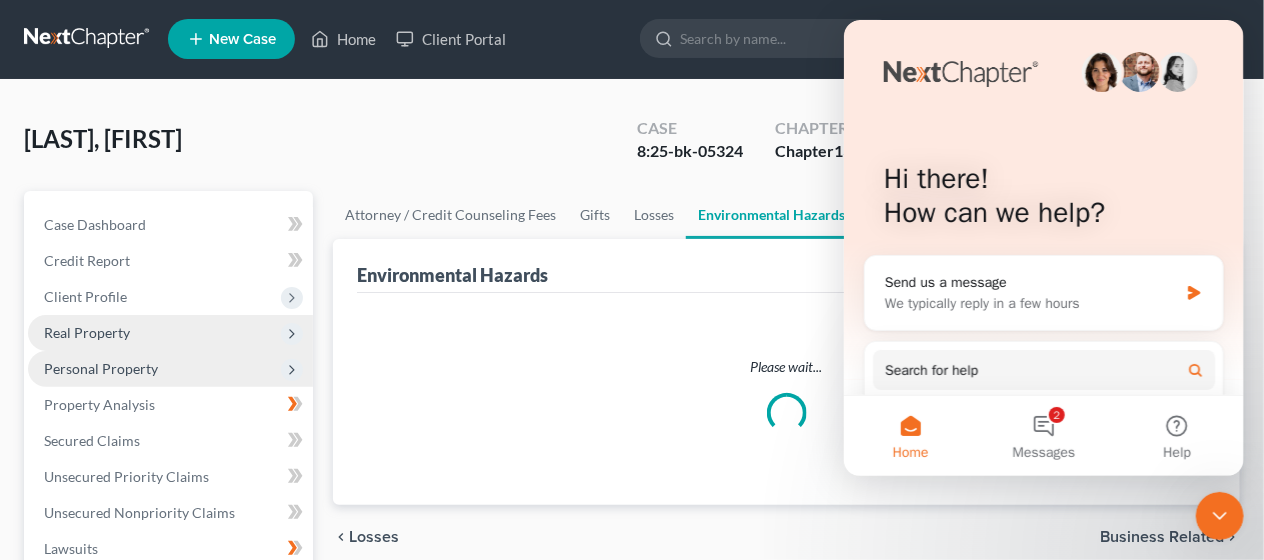 scroll, scrollTop: 0, scrollLeft: 0, axis: both 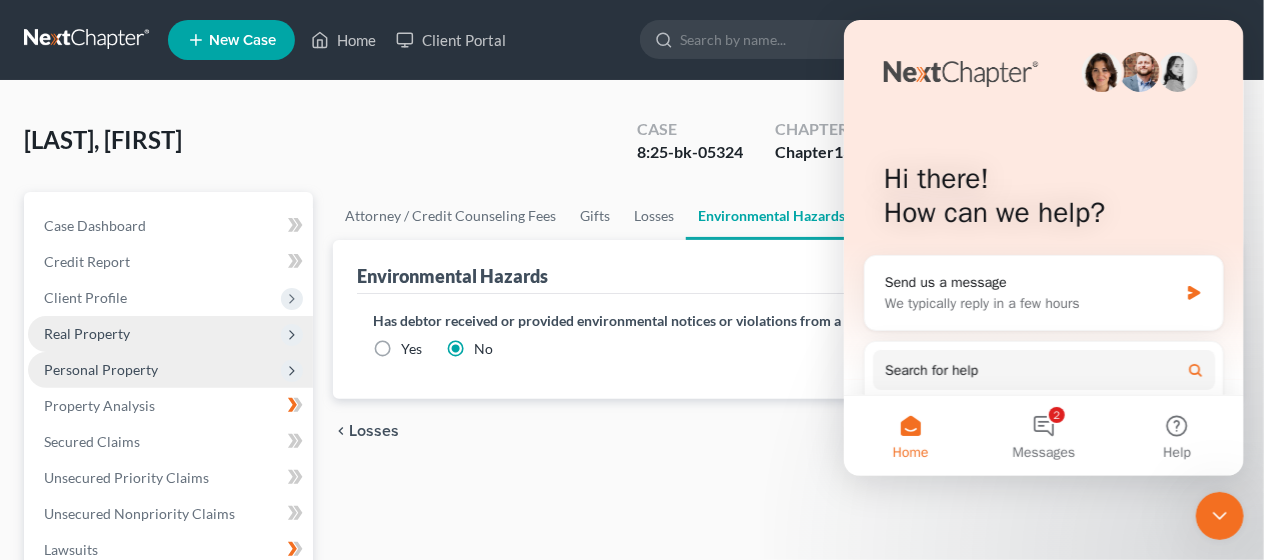 click on "Losses" at bounding box center (374, 431) 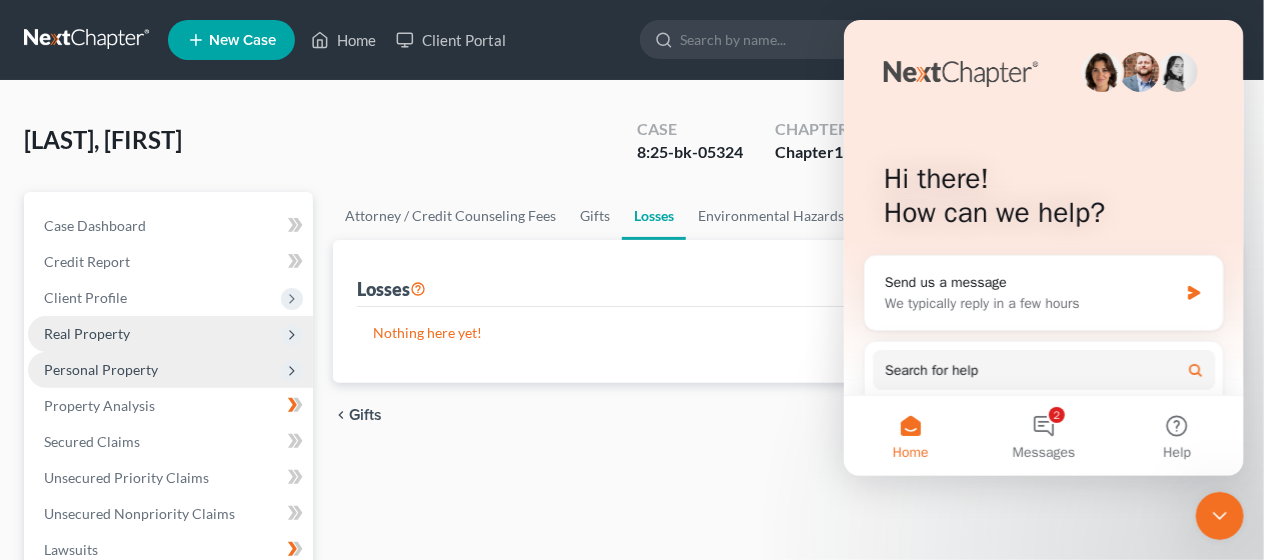 click on "Gifts" at bounding box center [365, 415] 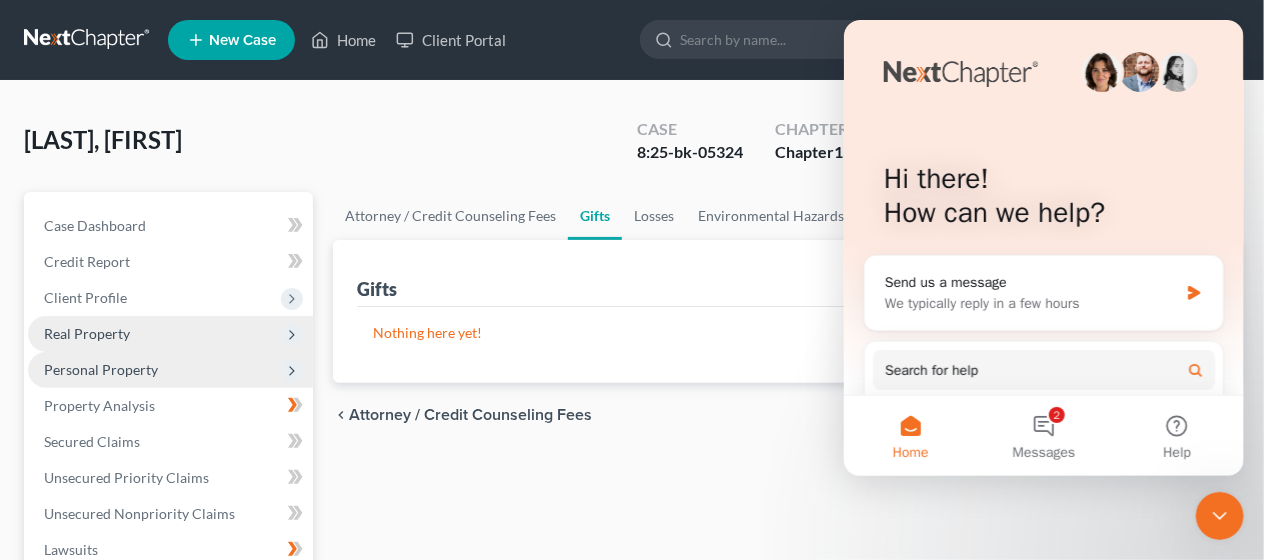 click on "Attorney / Credit Counseling Fees" at bounding box center [470, 415] 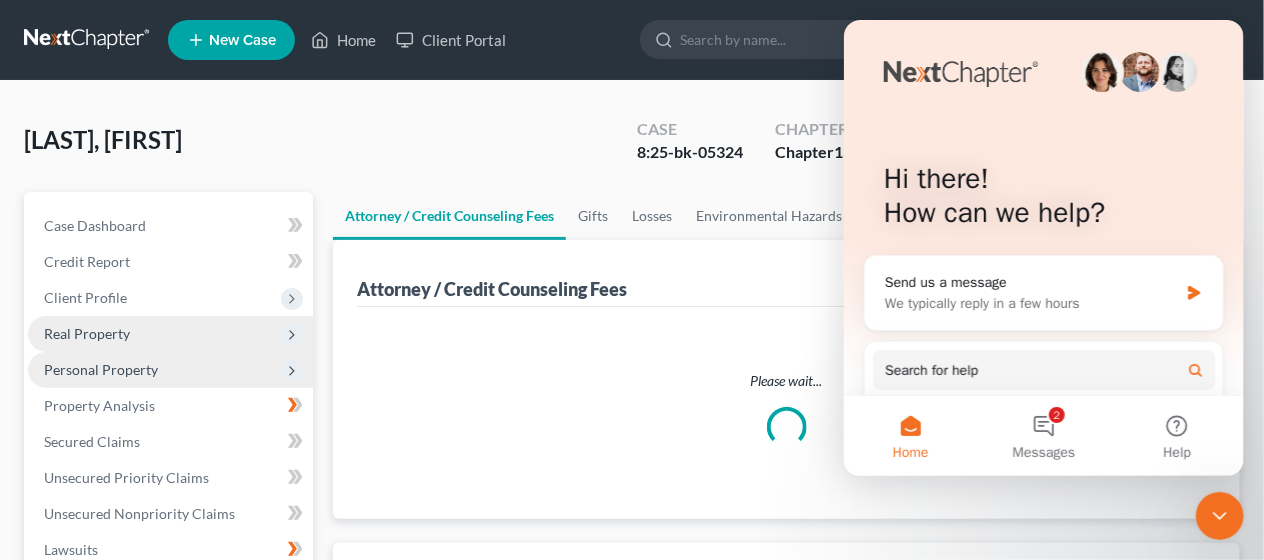 select on "0" 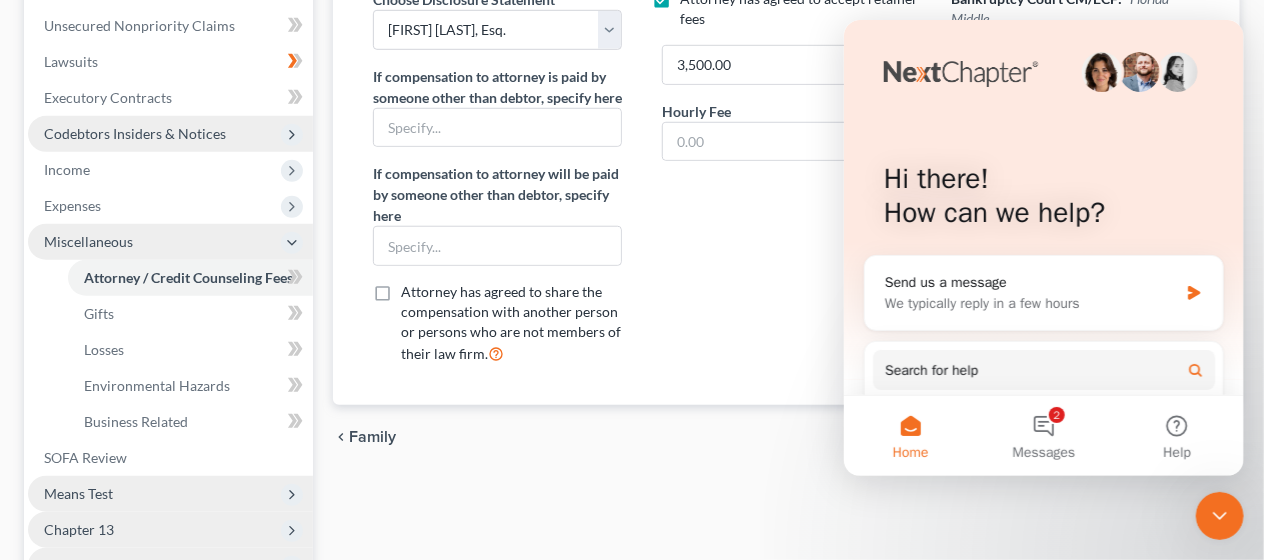 scroll, scrollTop: 533, scrollLeft: 0, axis: vertical 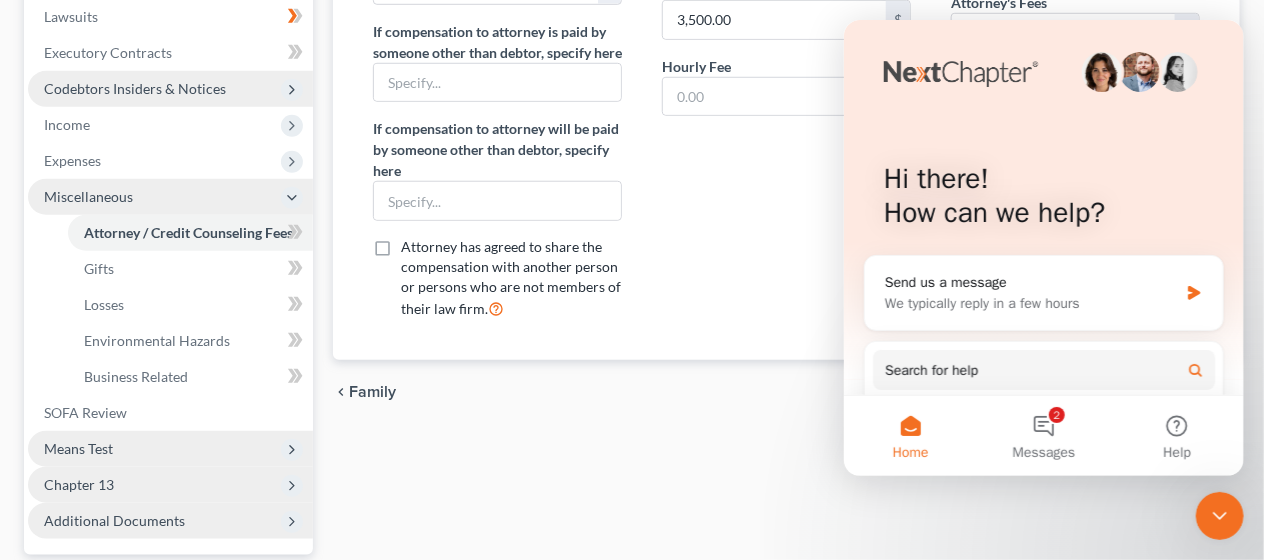 click on "chevron_left" at bounding box center [341, 392] 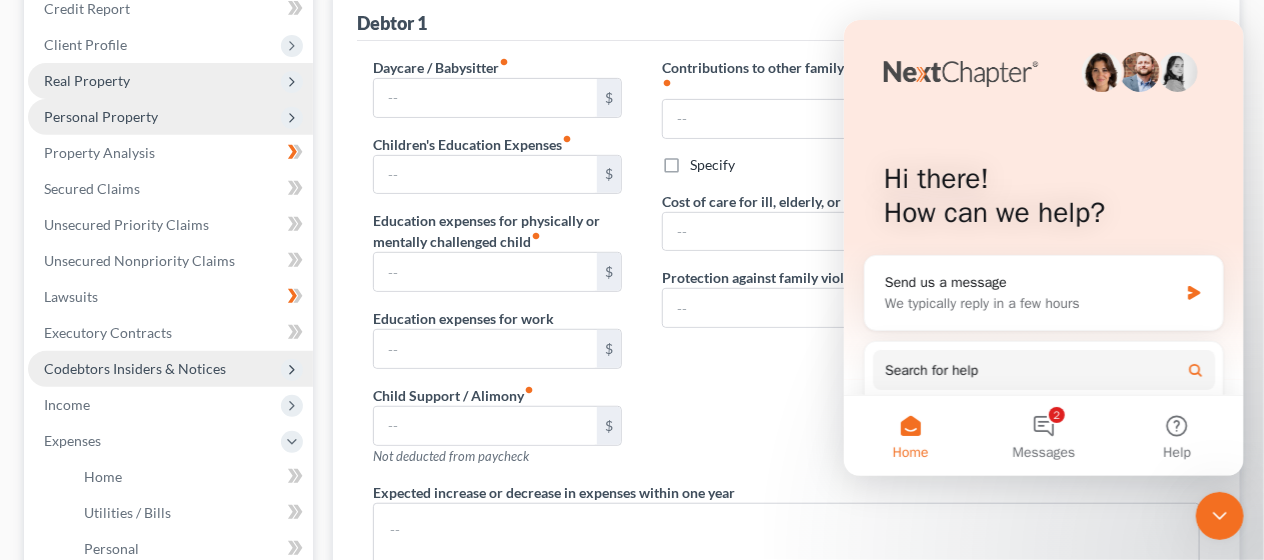 type on "0.00" 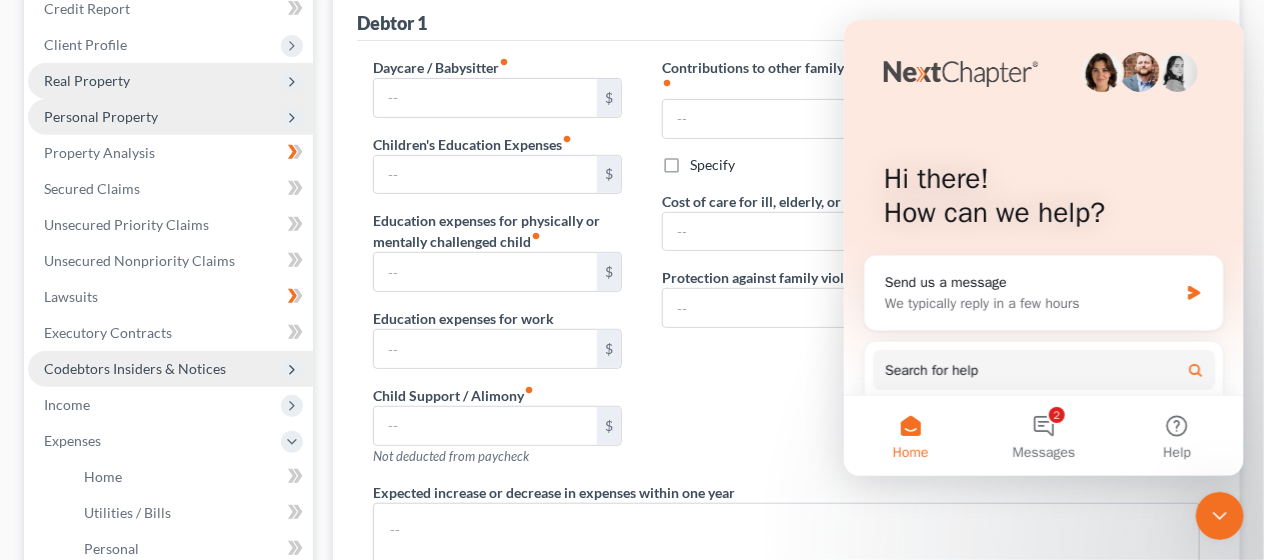 type on "0.00" 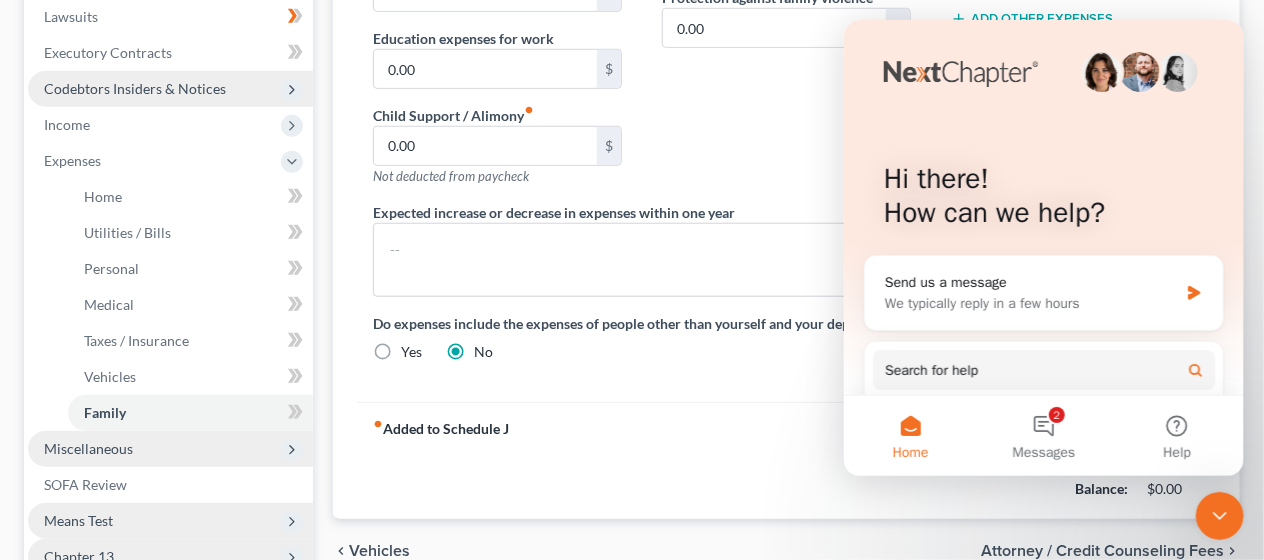 scroll, scrollTop: 577, scrollLeft: 0, axis: vertical 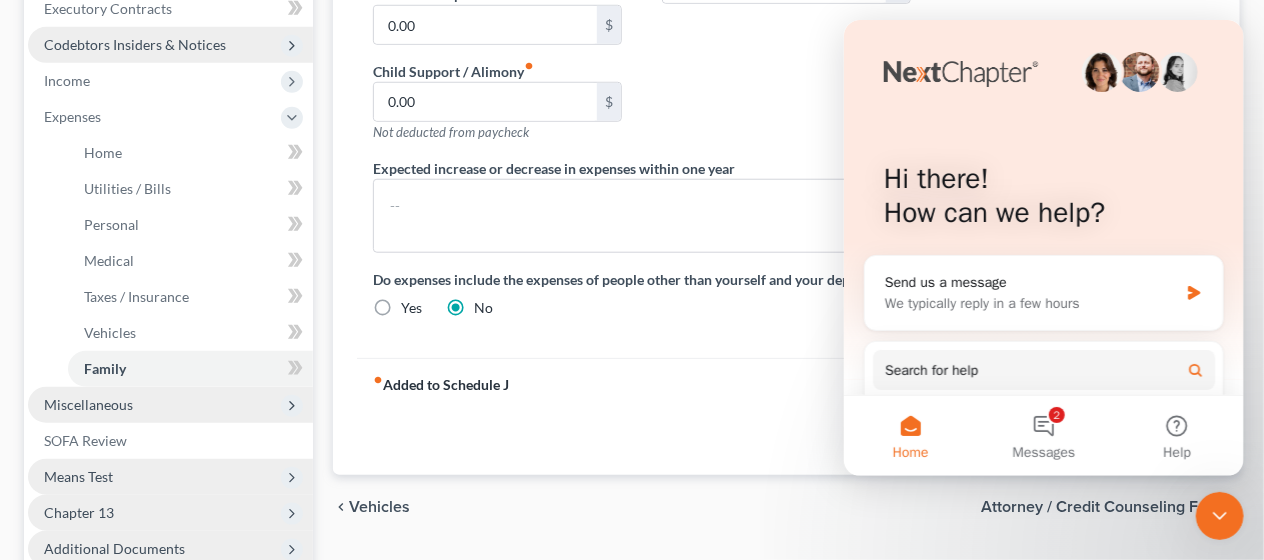 click on "Vehicles" at bounding box center [379, 507] 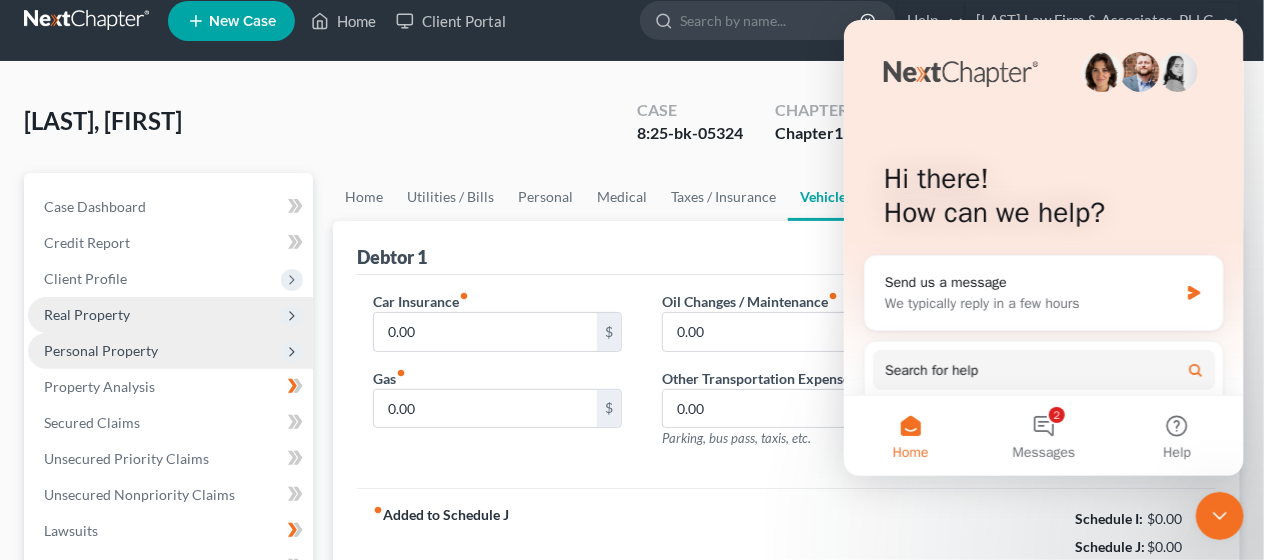 scroll, scrollTop: 0, scrollLeft: 0, axis: both 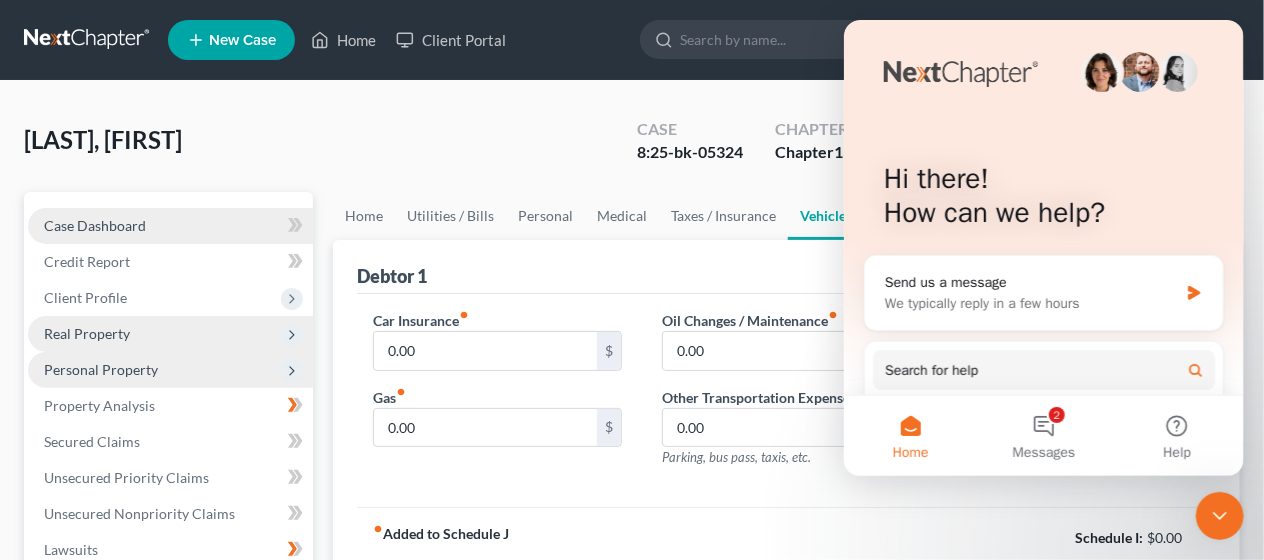 click on "Case Dashboard" at bounding box center (170, 226) 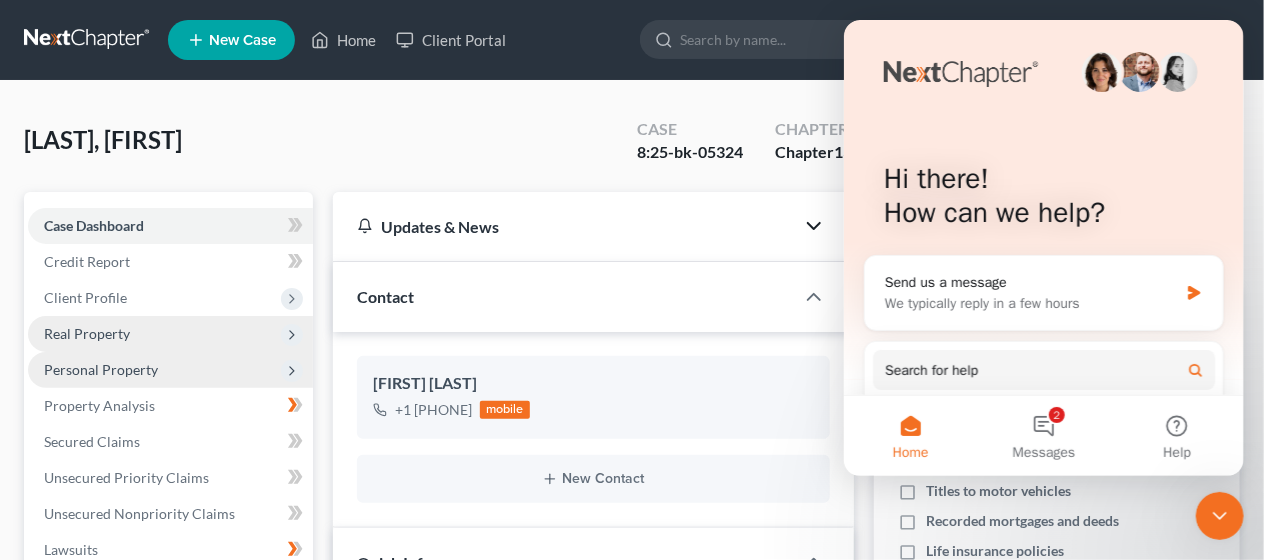 click 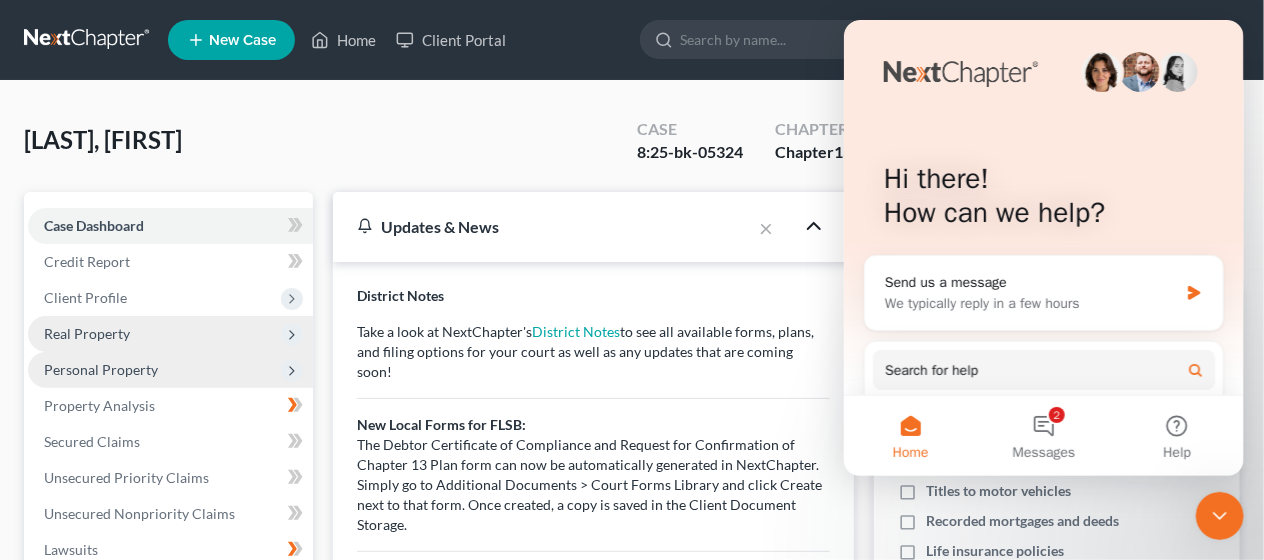type 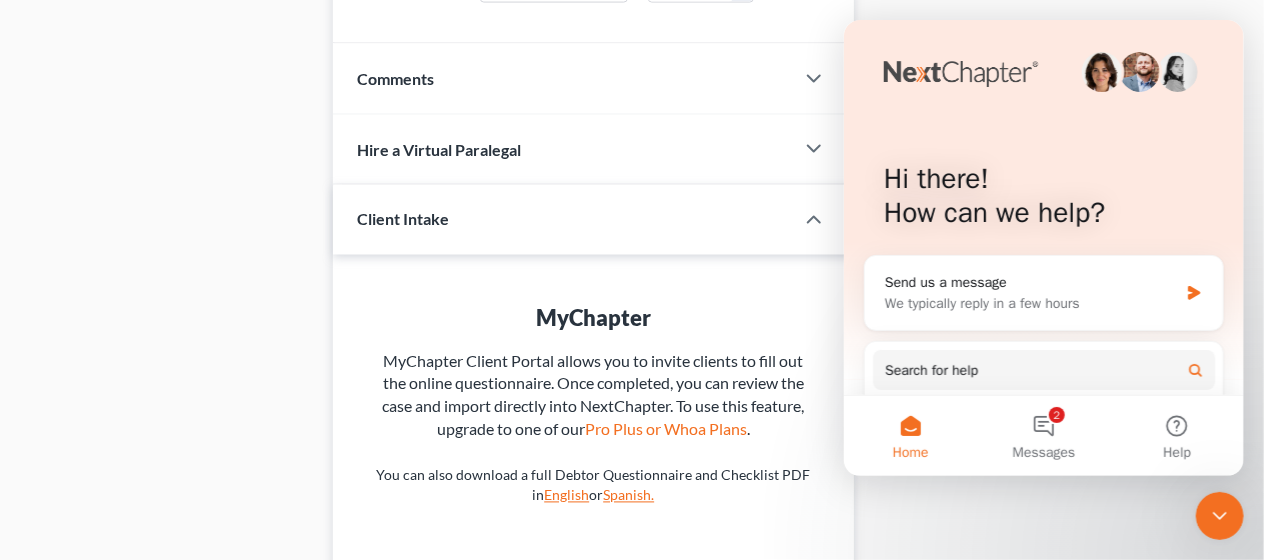 scroll, scrollTop: 1199, scrollLeft: 0, axis: vertical 